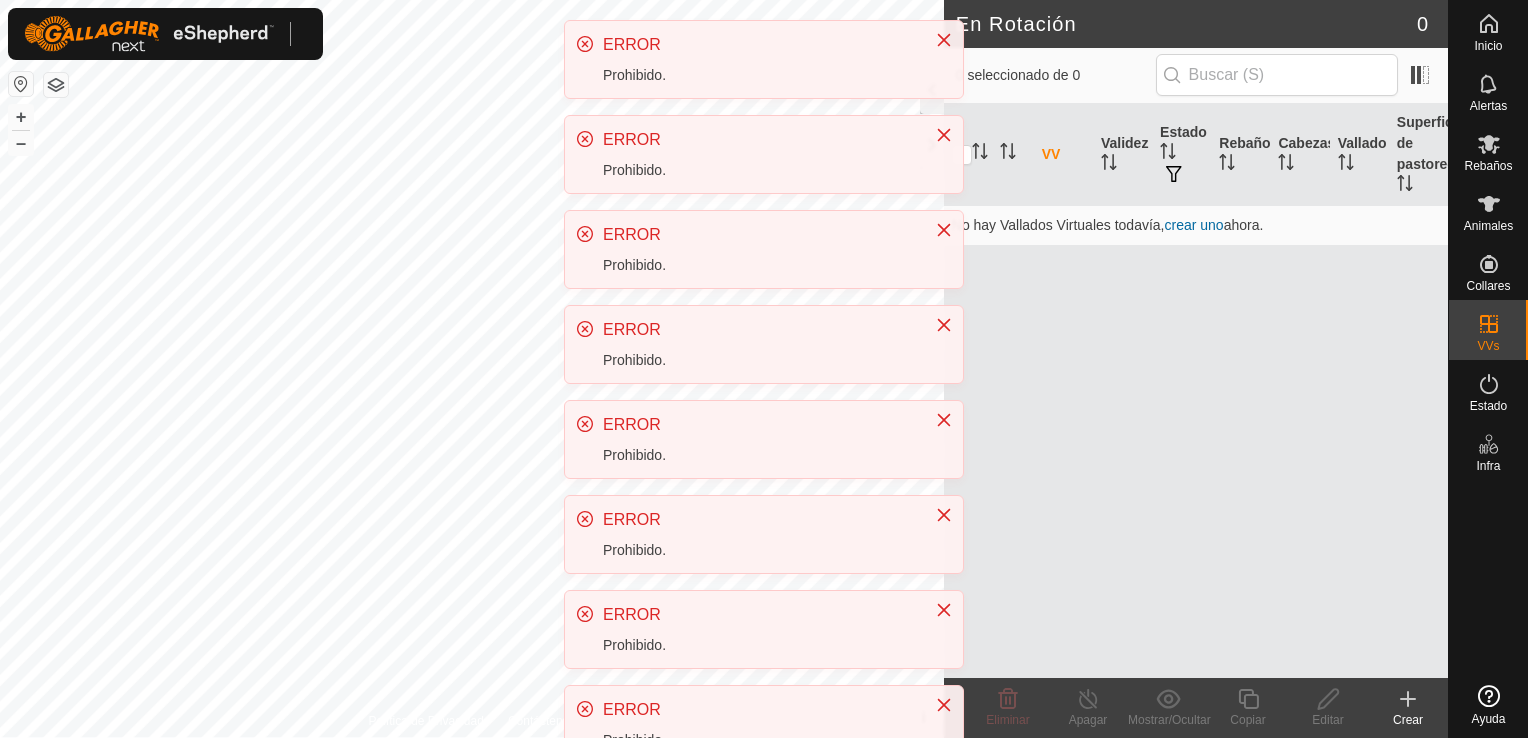 scroll, scrollTop: 0, scrollLeft: 0, axis: both 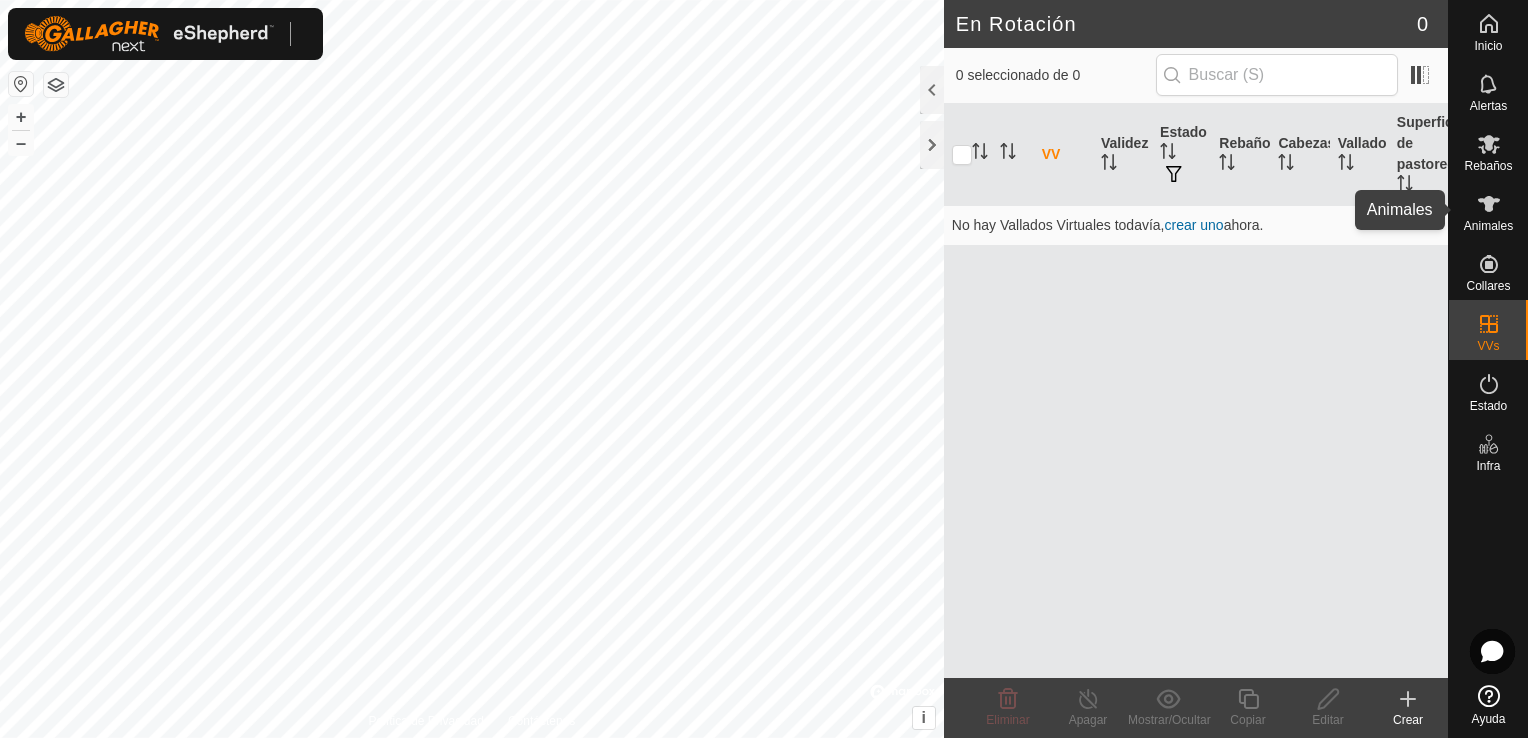 click 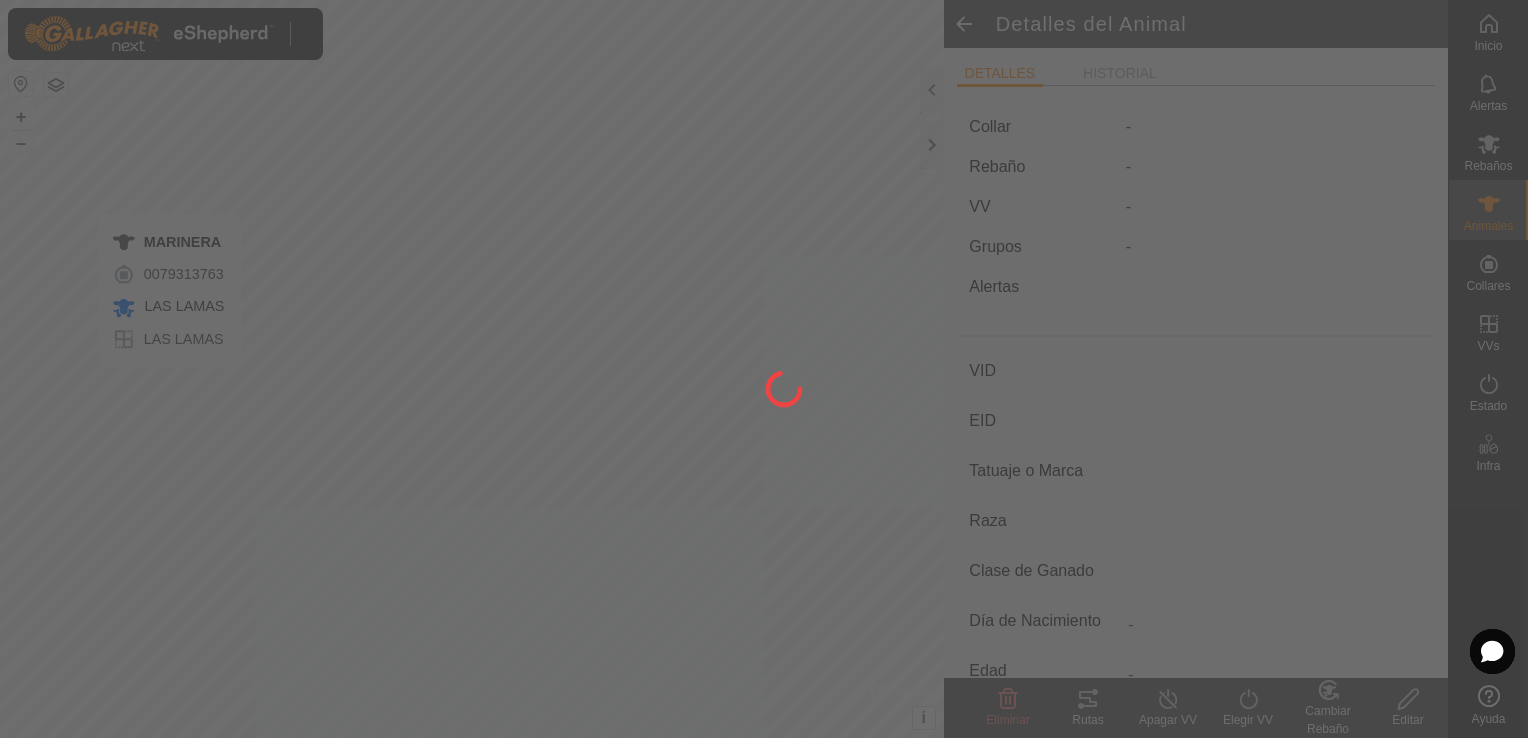 type on "MARINERA" 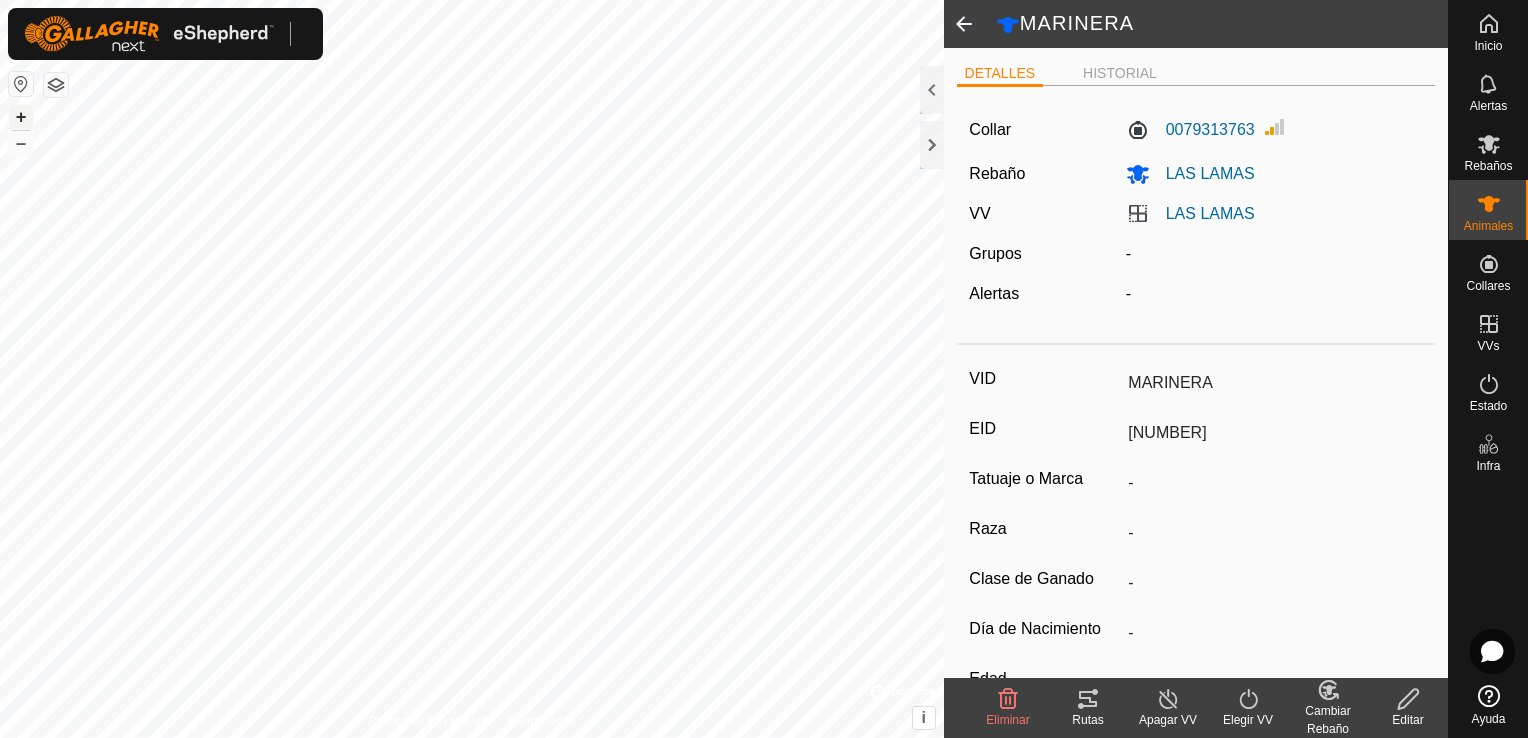 click on "+" at bounding box center [21, 117] 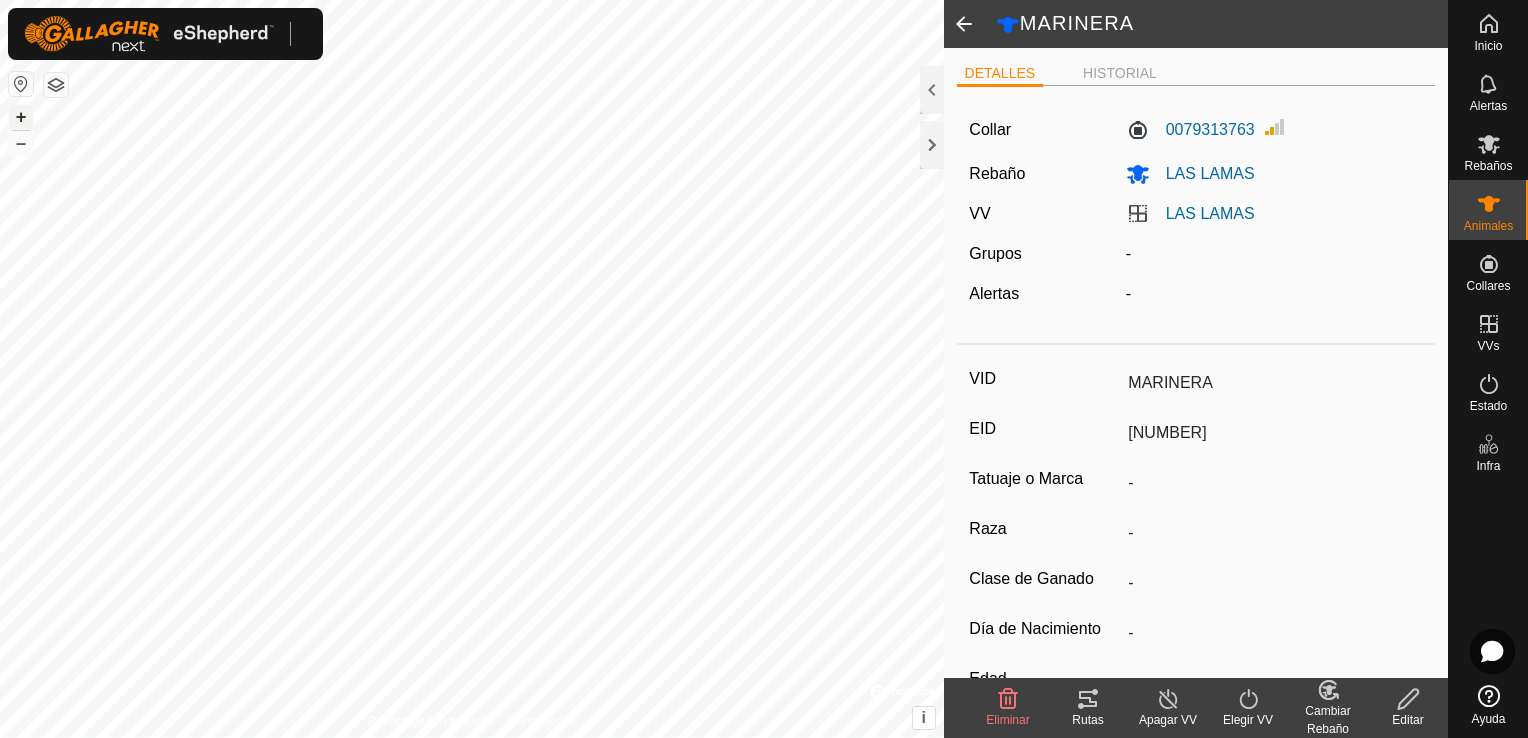 click on "+" at bounding box center (21, 117) 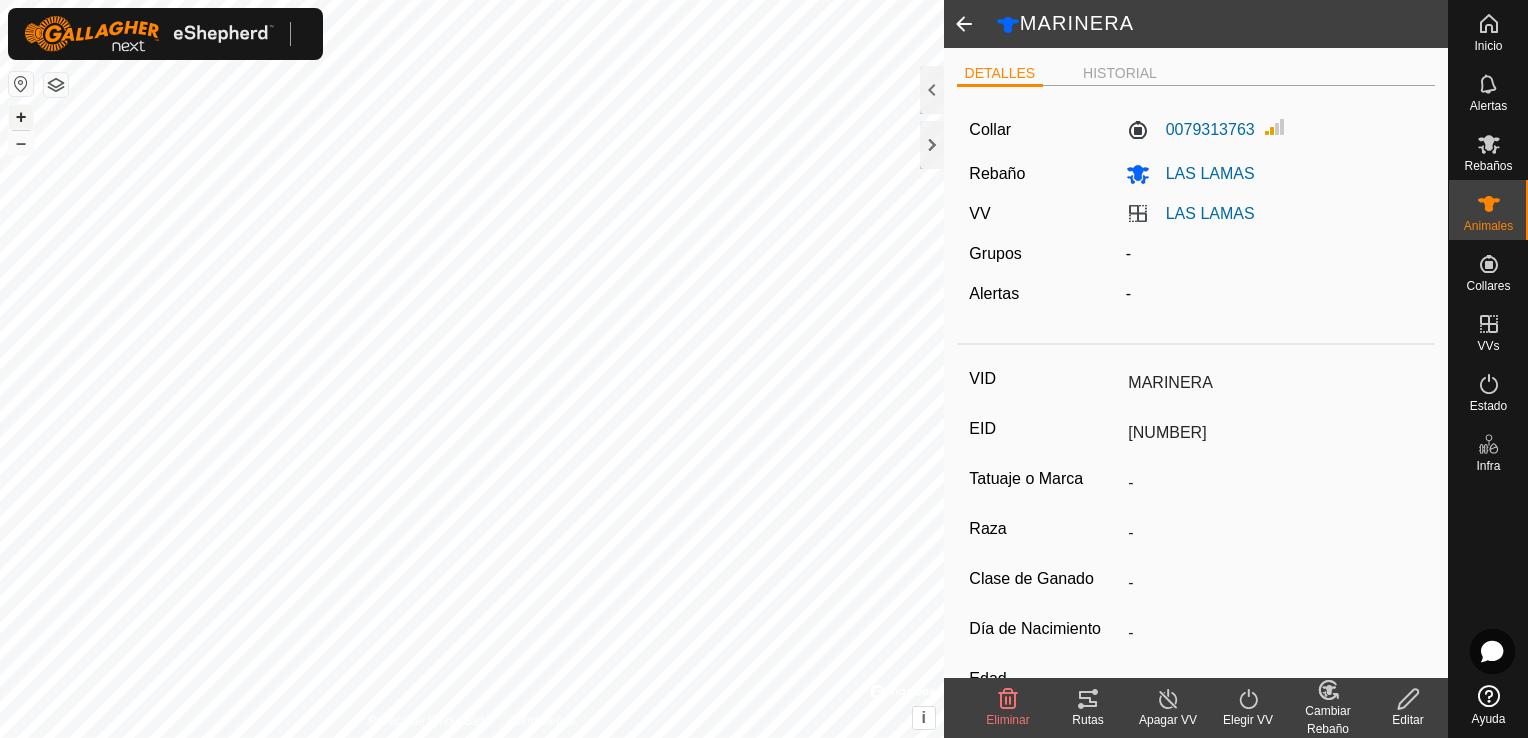 click on "+" at bounding box center (21, 117) 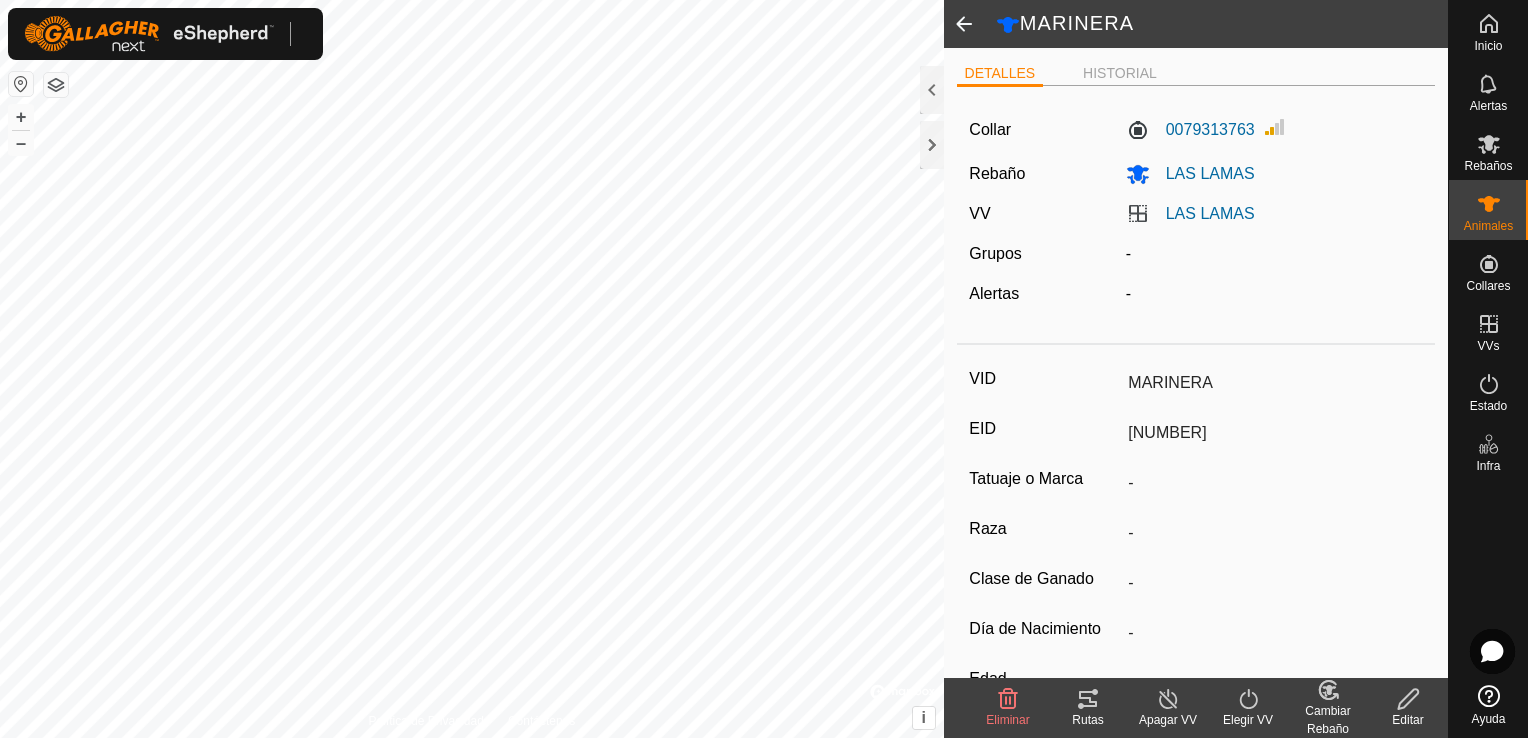 click on "MARINERA DETALLES HISTORIAL Collar [NUMBER] Rebaño LAS LAMAS VV LAS LAMAS Grupos - Alertas - VID MARINERA EID [NUMBER] Tatuaje o Marca - Raza - Clase de Ganado - Día de Nacimiento - Edad - Estado de Embarazo - Peso 0 kg Ganancia de Peso Diaria Esperada - Eliminar Rutas Apagar VV Elegir VV Cambiar Rebaño Editar Política de Privacidad Contáctenos MARINERA [NUMBER] LAS LAMAS LAS LAMAS + – ⇧ i © Mapbox , © OpenStreetMap , Improve this map" 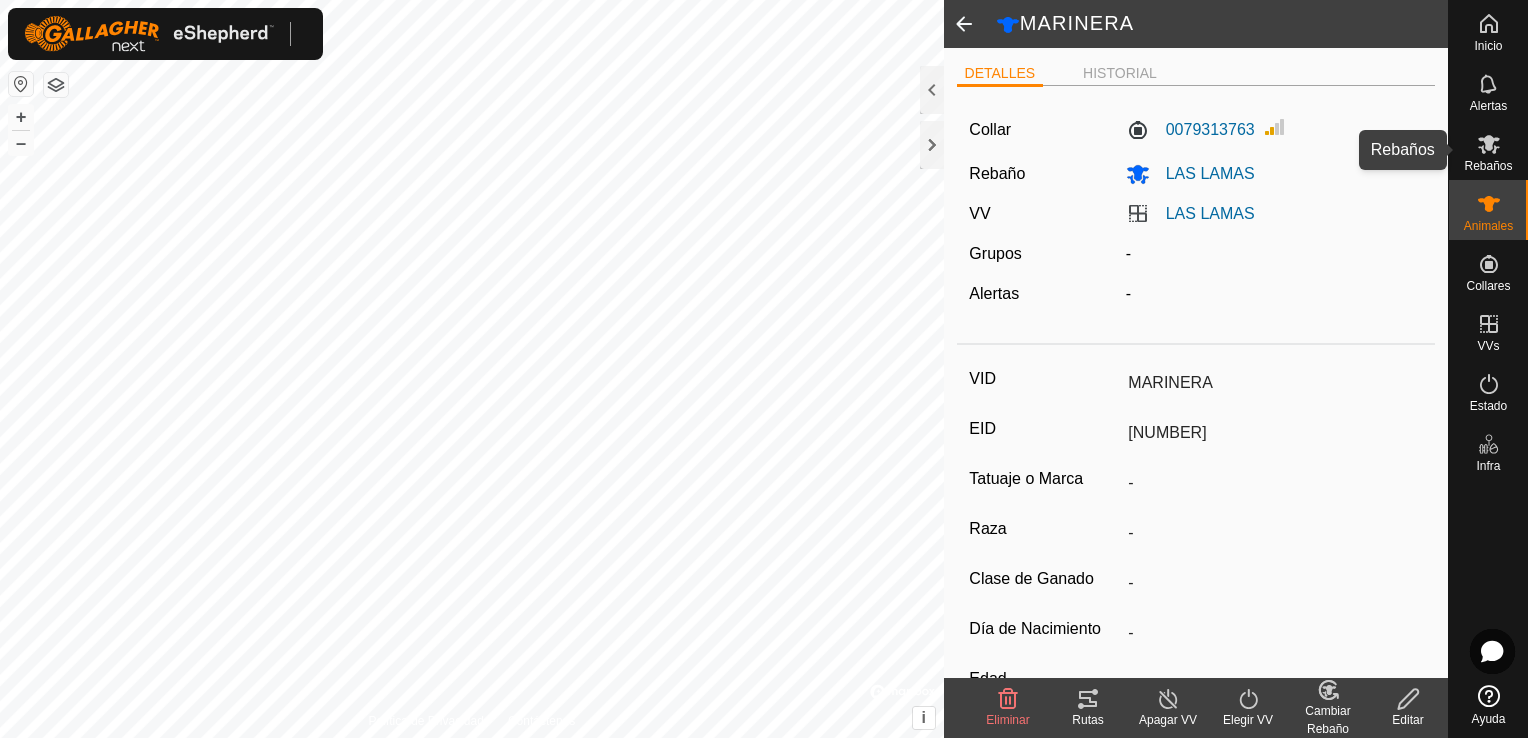 click 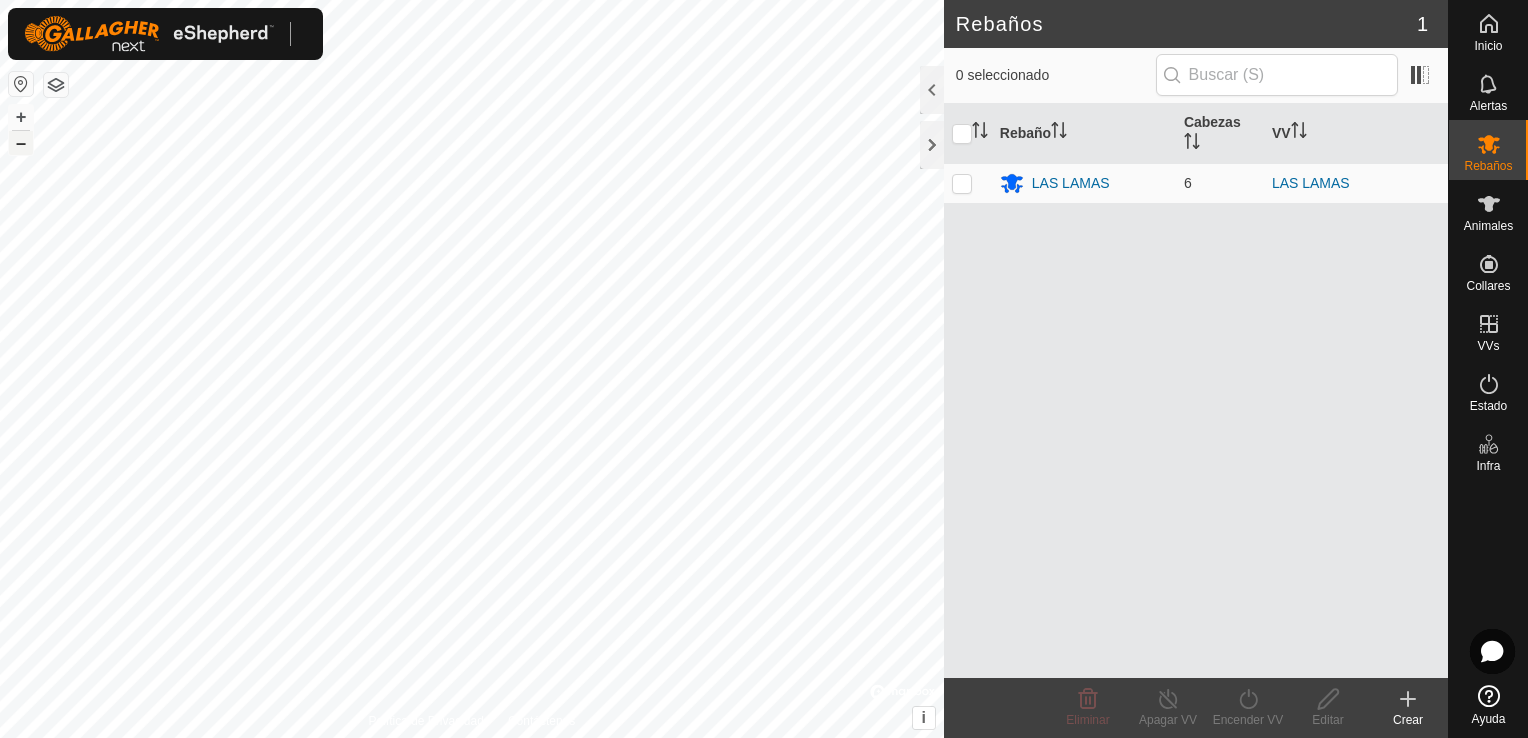 click on "–" at bounding box center (21, 143) 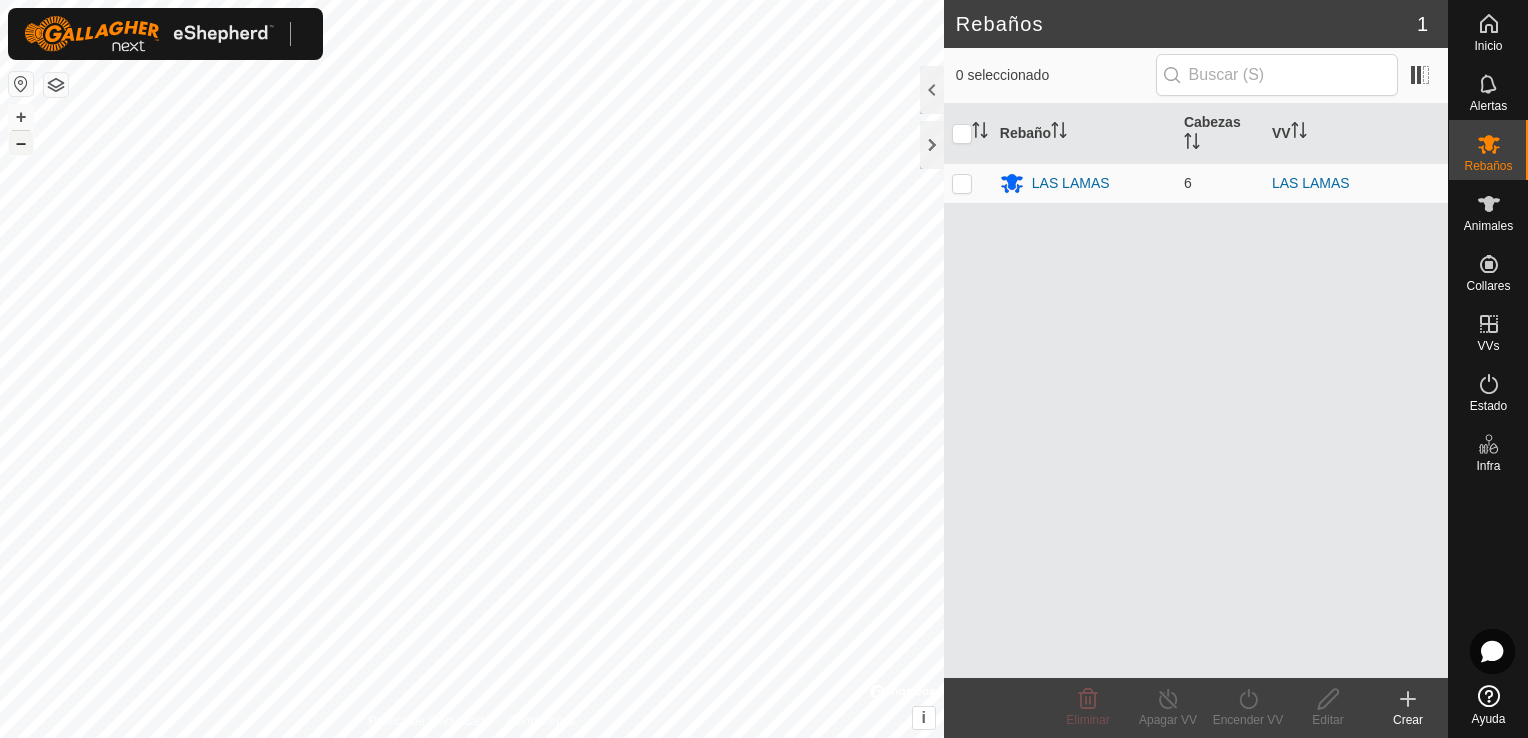 click on "–" at bounding box center (21, 143) 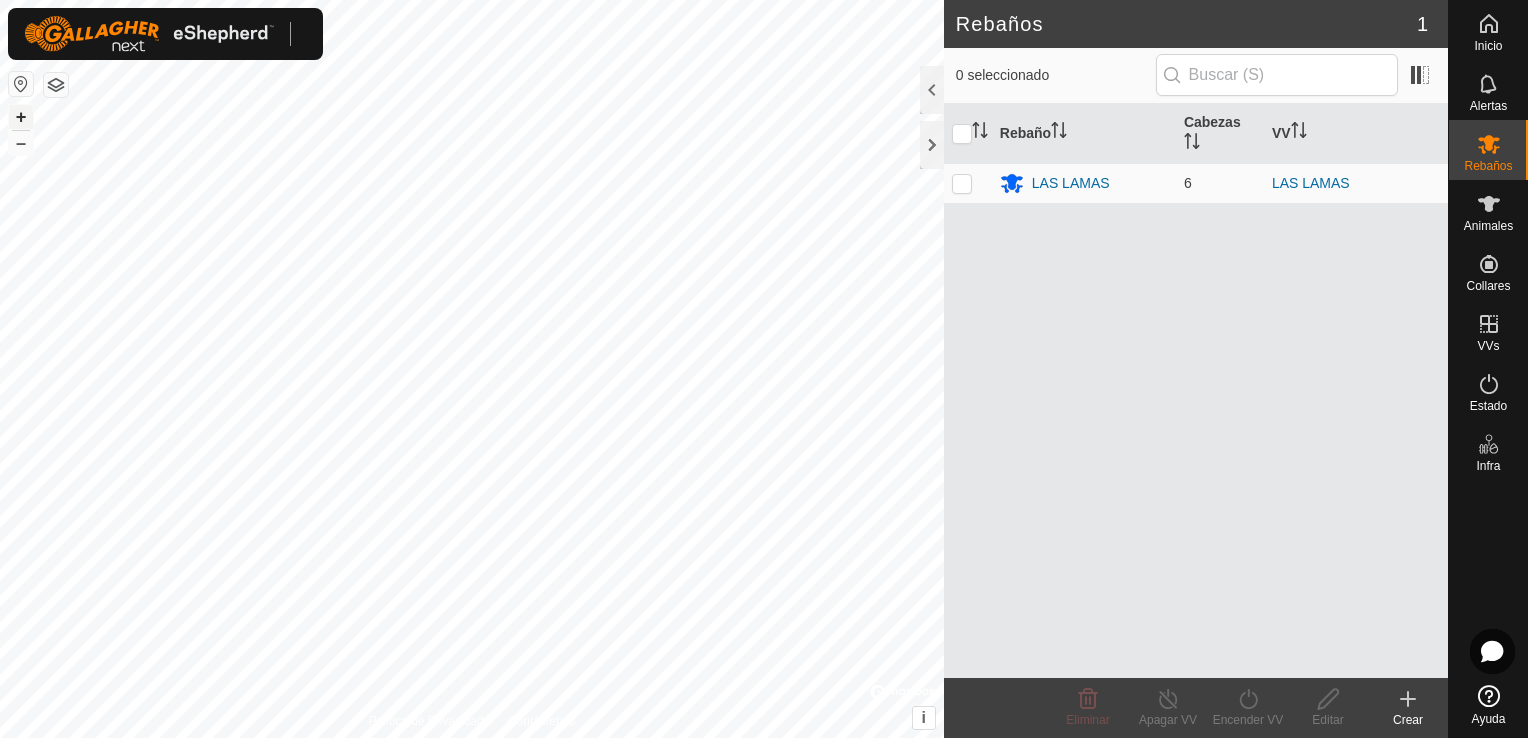 click on "+" at bounding box center (21, 117) 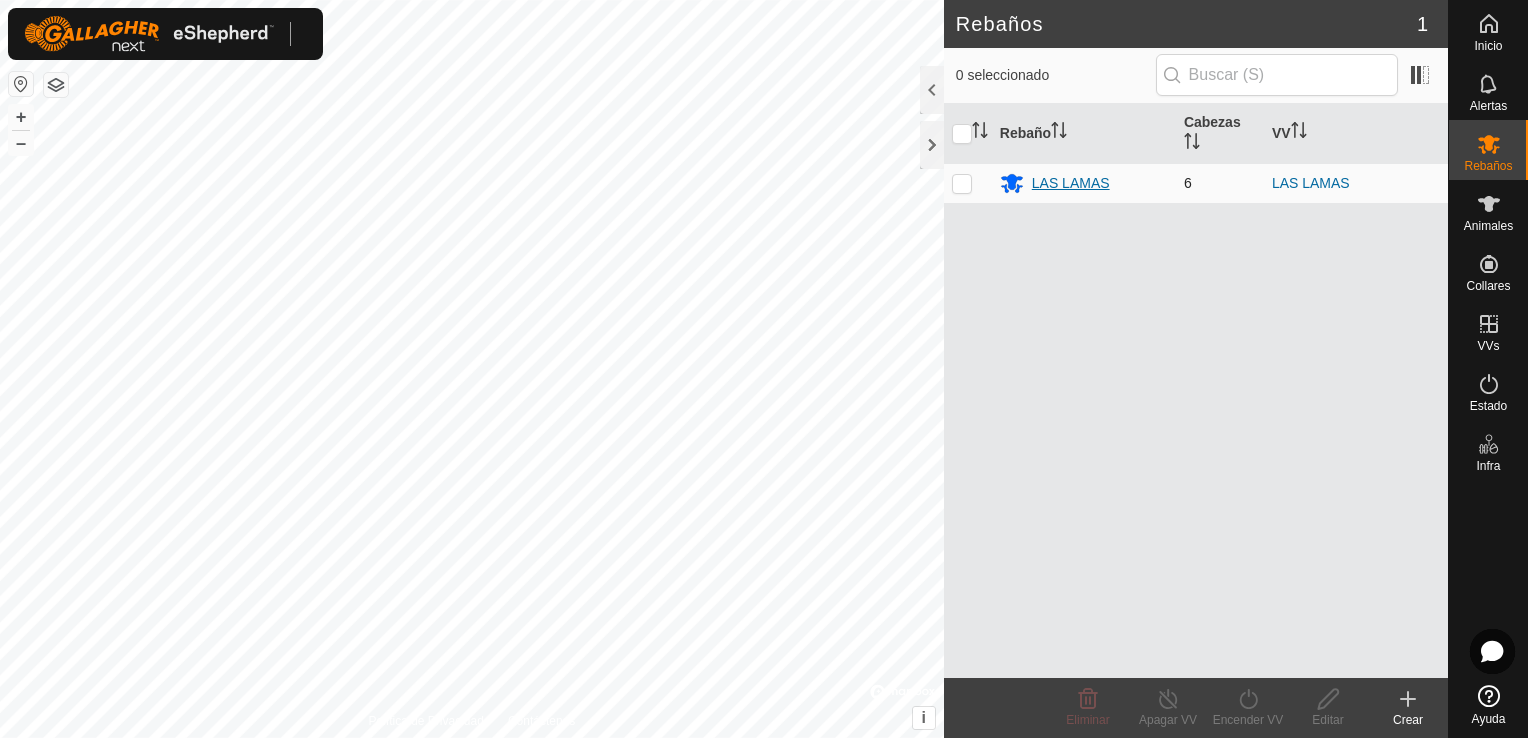 click on "LAS LAMAS" at bounding box center [1071, 183] 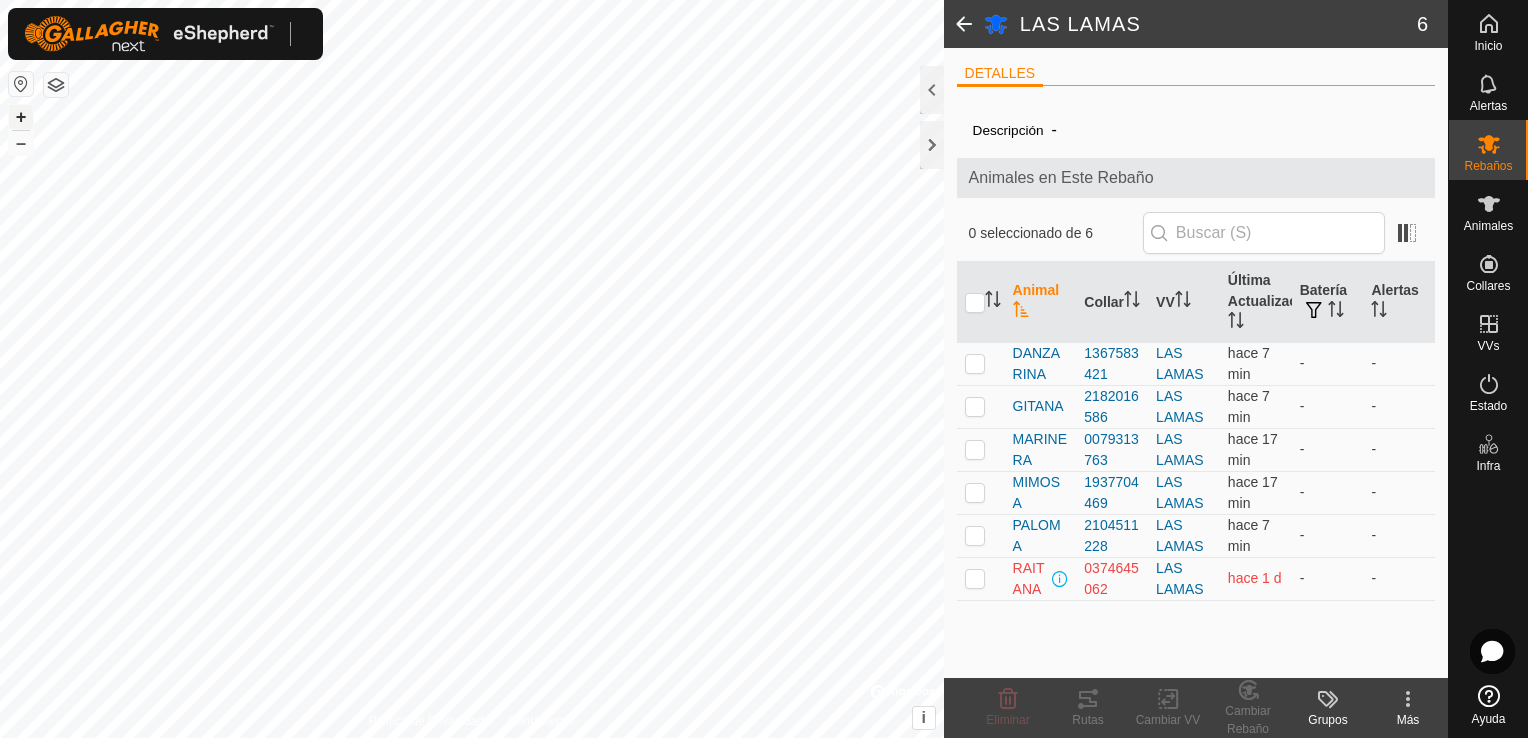 click on "+" at bounding box center [21, 117] 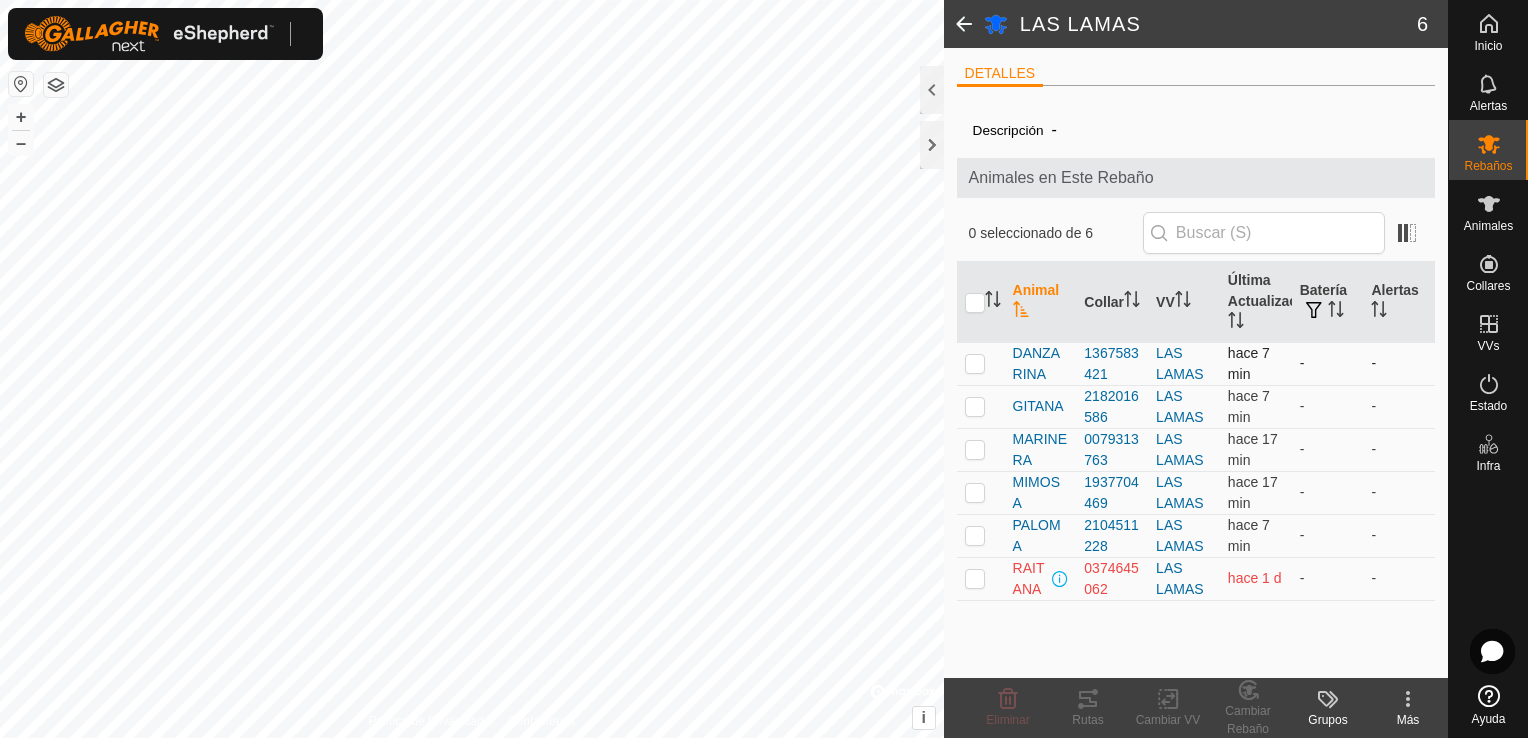 click at bounding box center [975, 363] 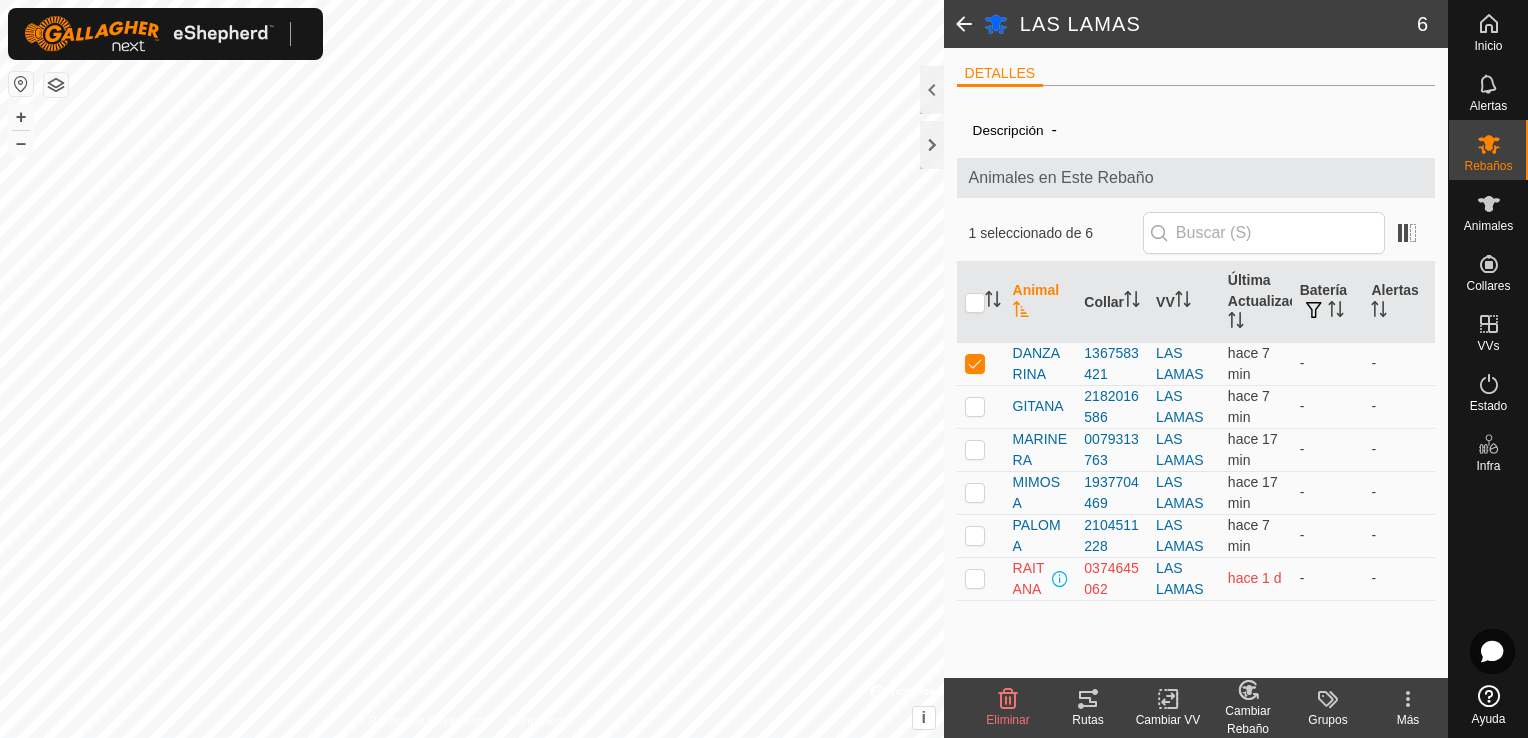 click 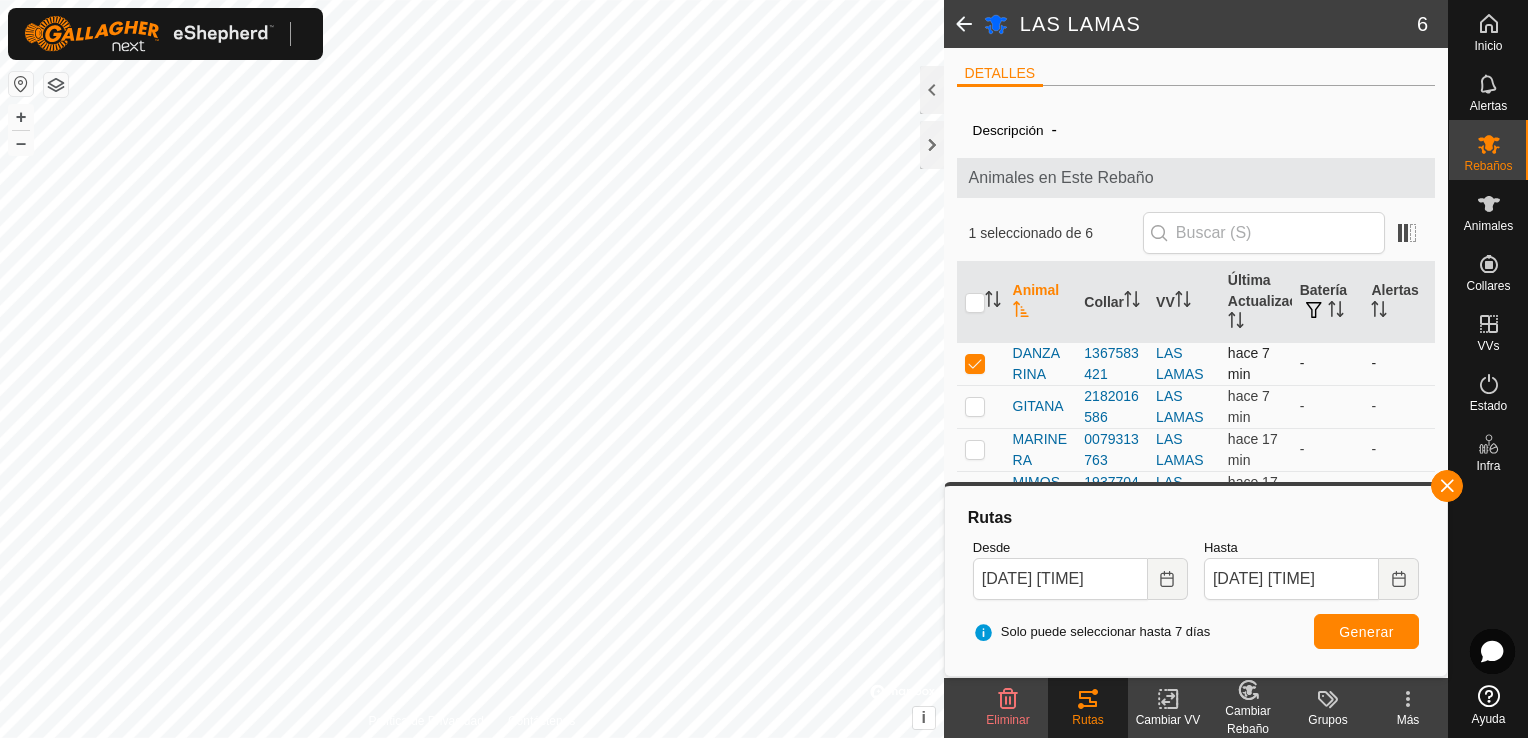 click at bounding box center [975, 363] 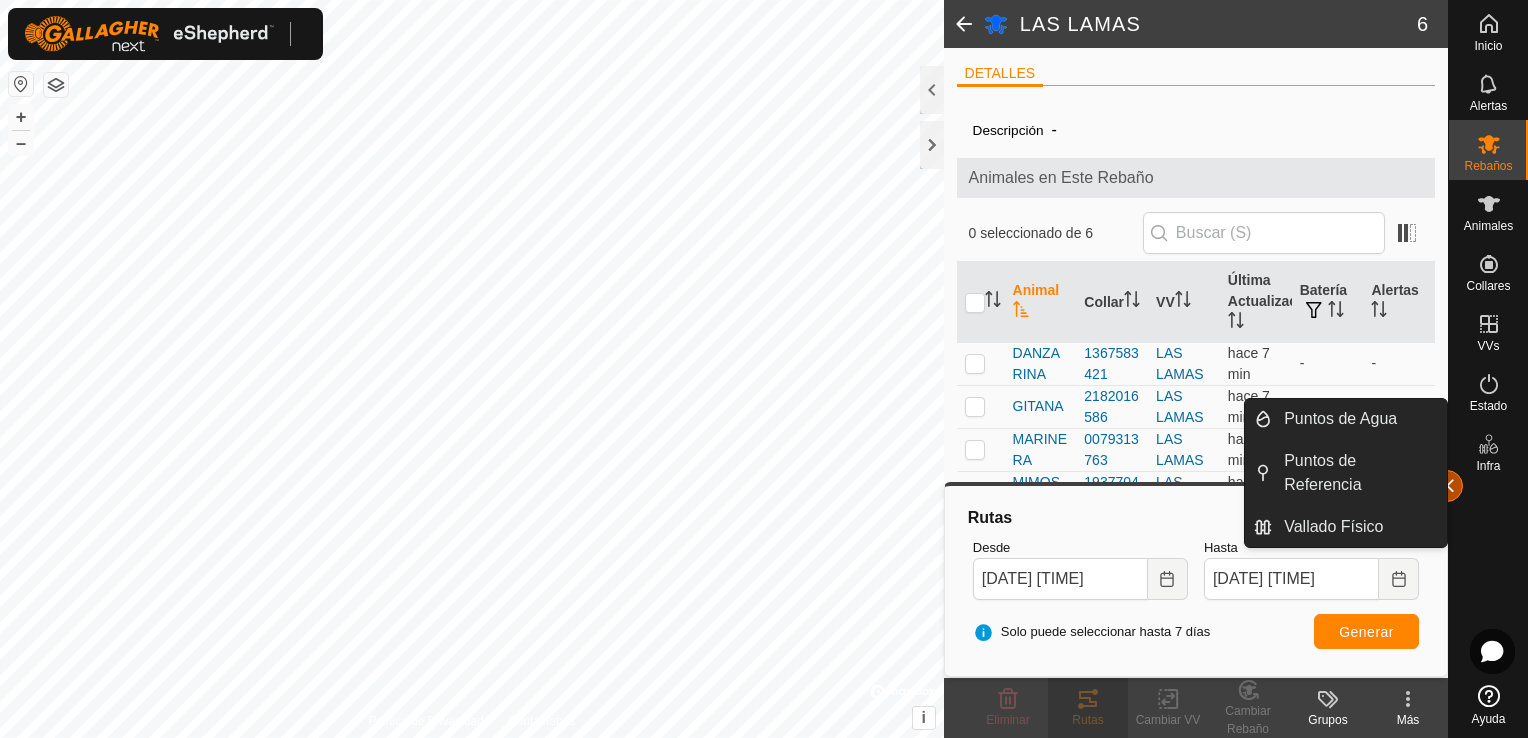 click at bounding box center (1447, 486) 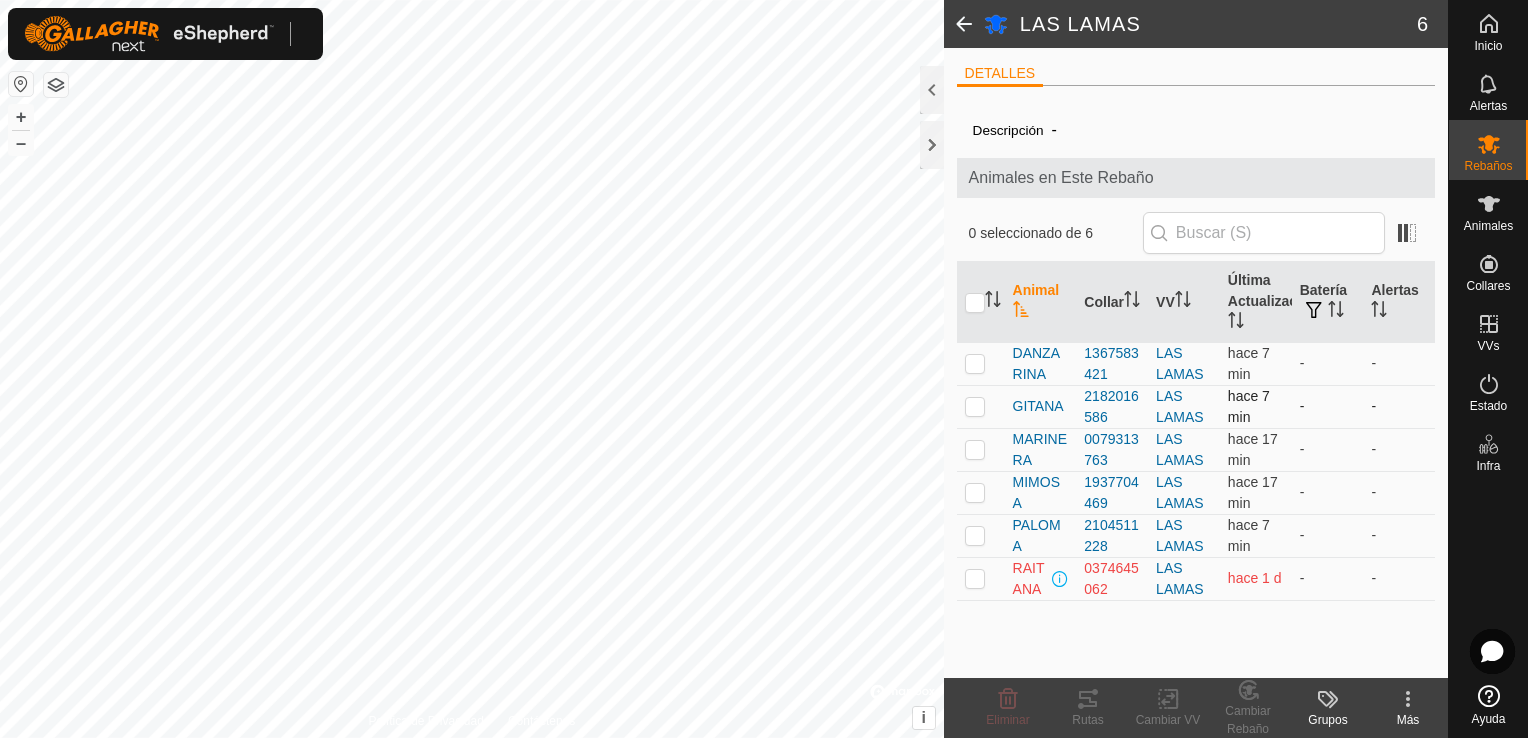 click at bounding box center (975, 406) 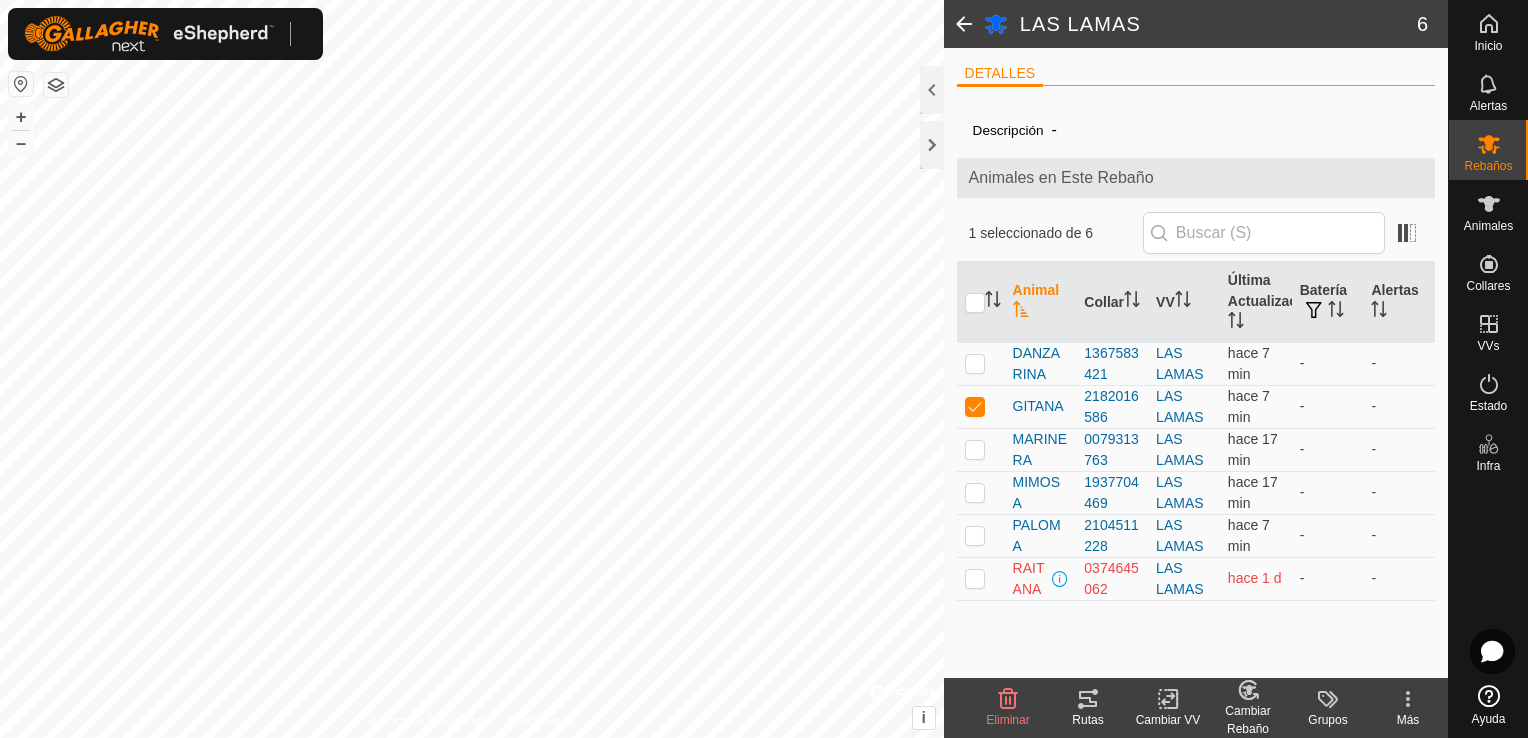 click 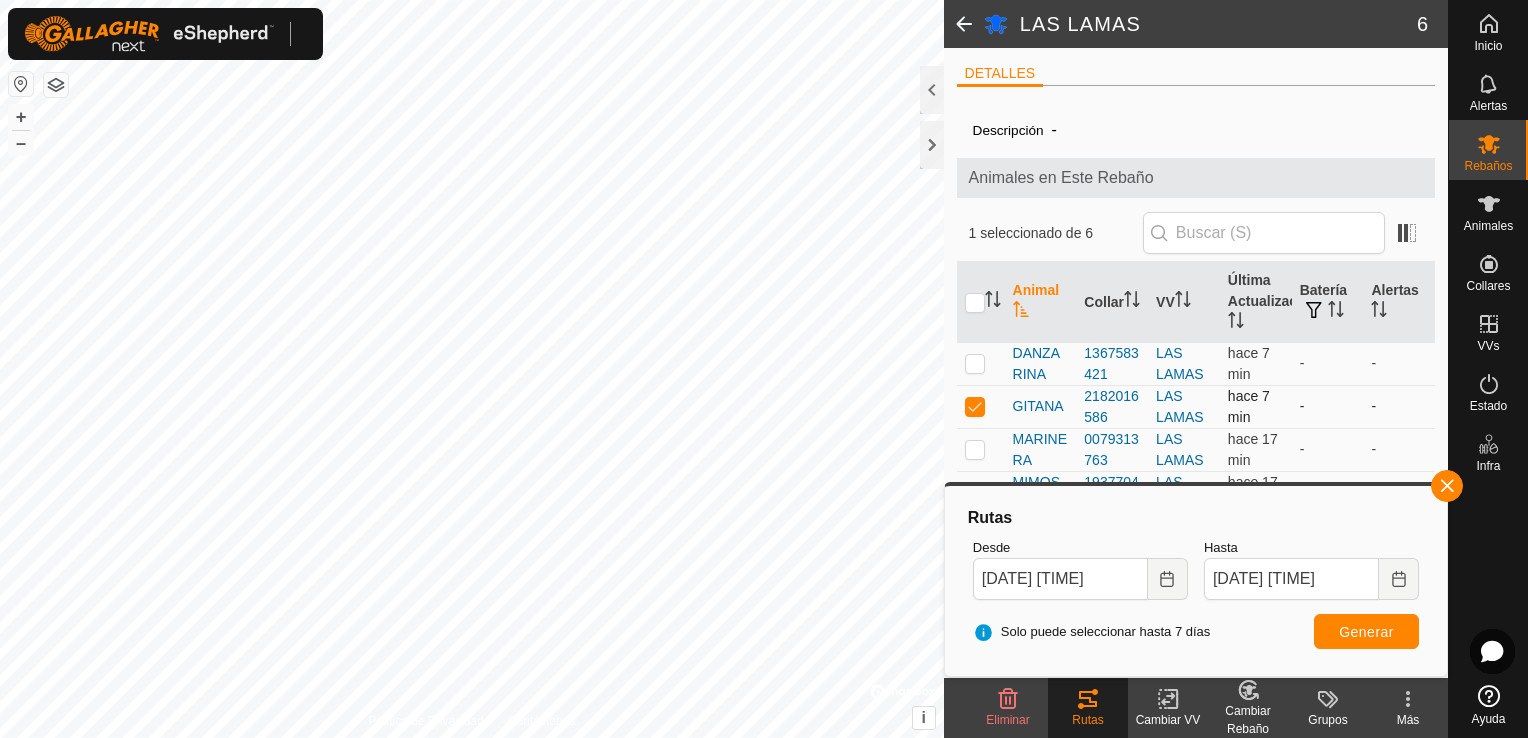 click at bounding box center (975, 406) 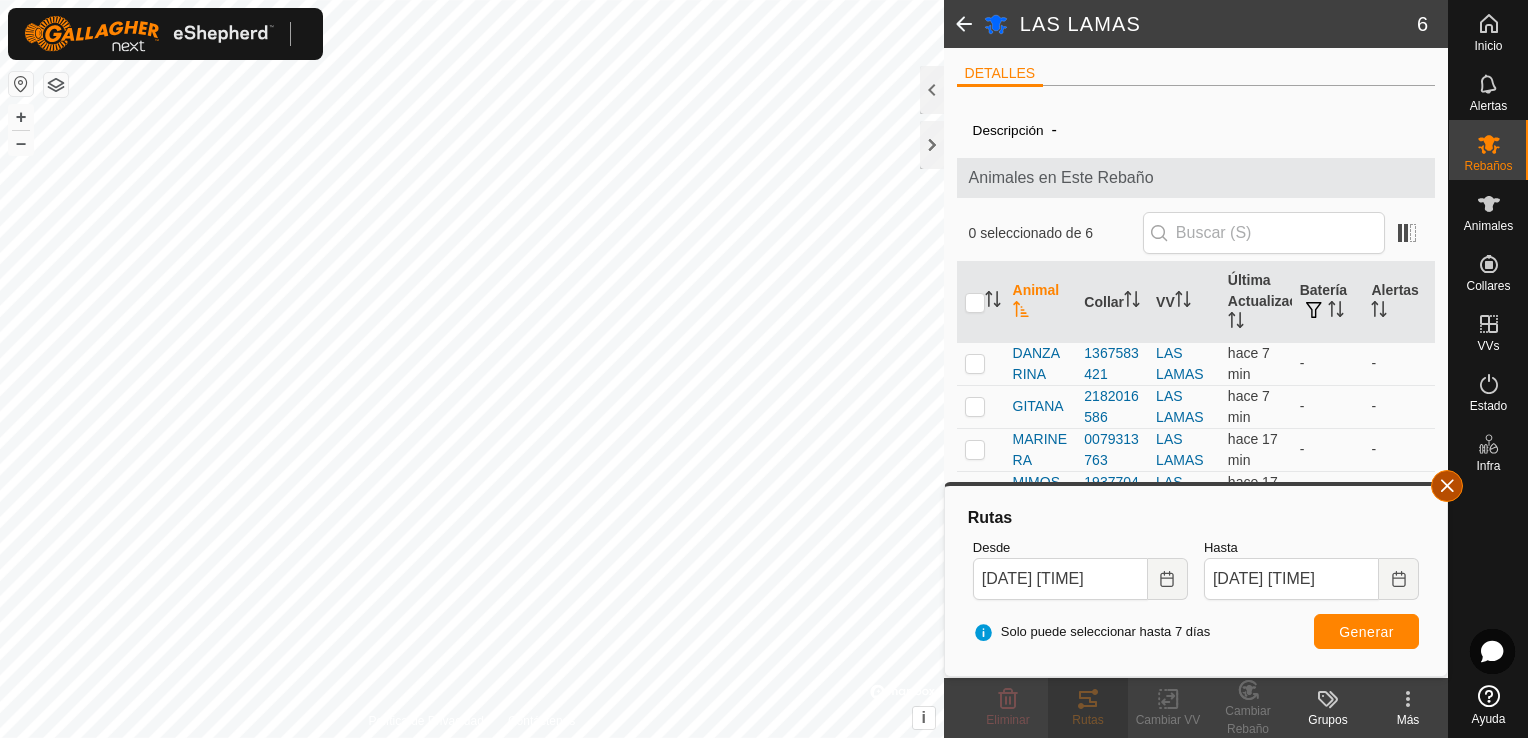 click at bounding box center [1447, 486] 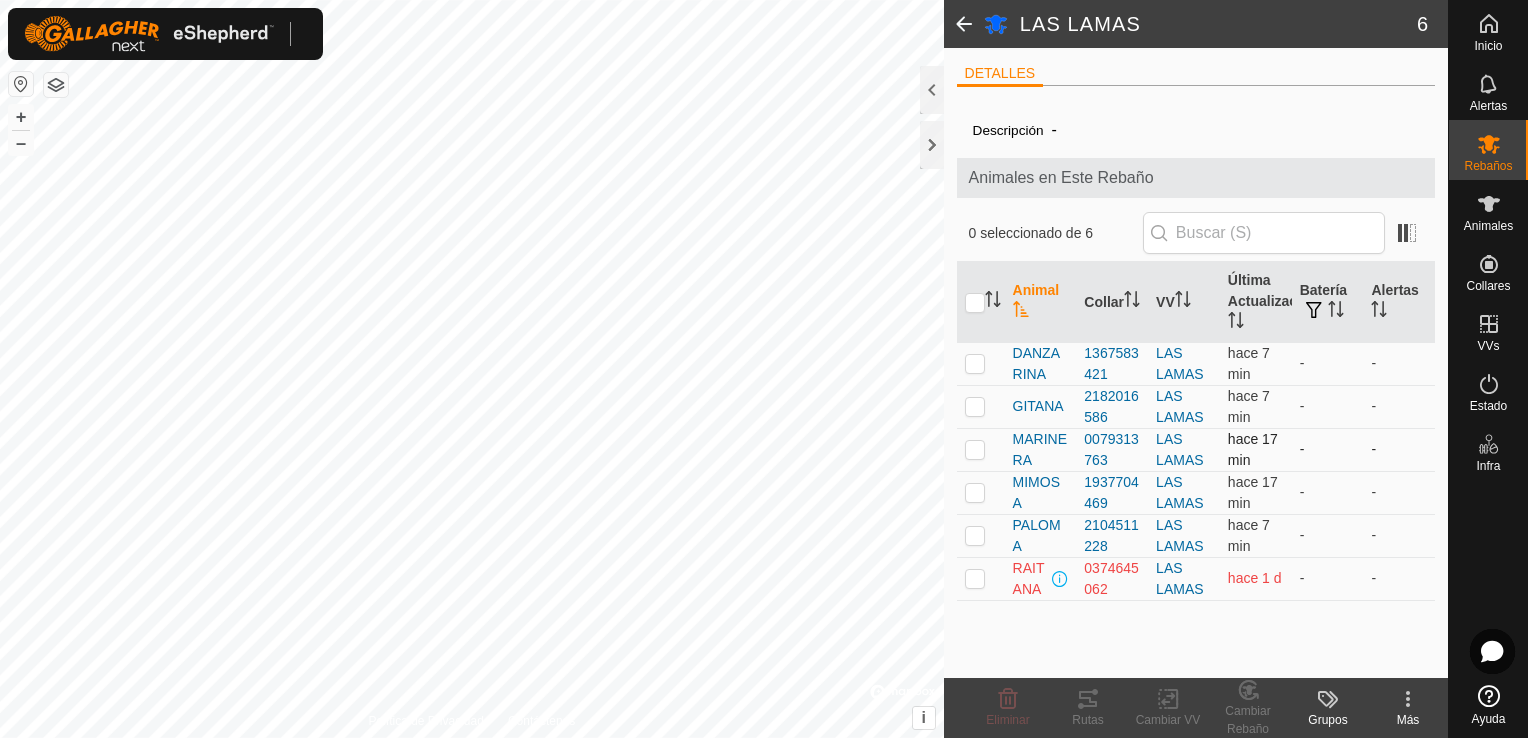 click at bounding box center [975, 449] 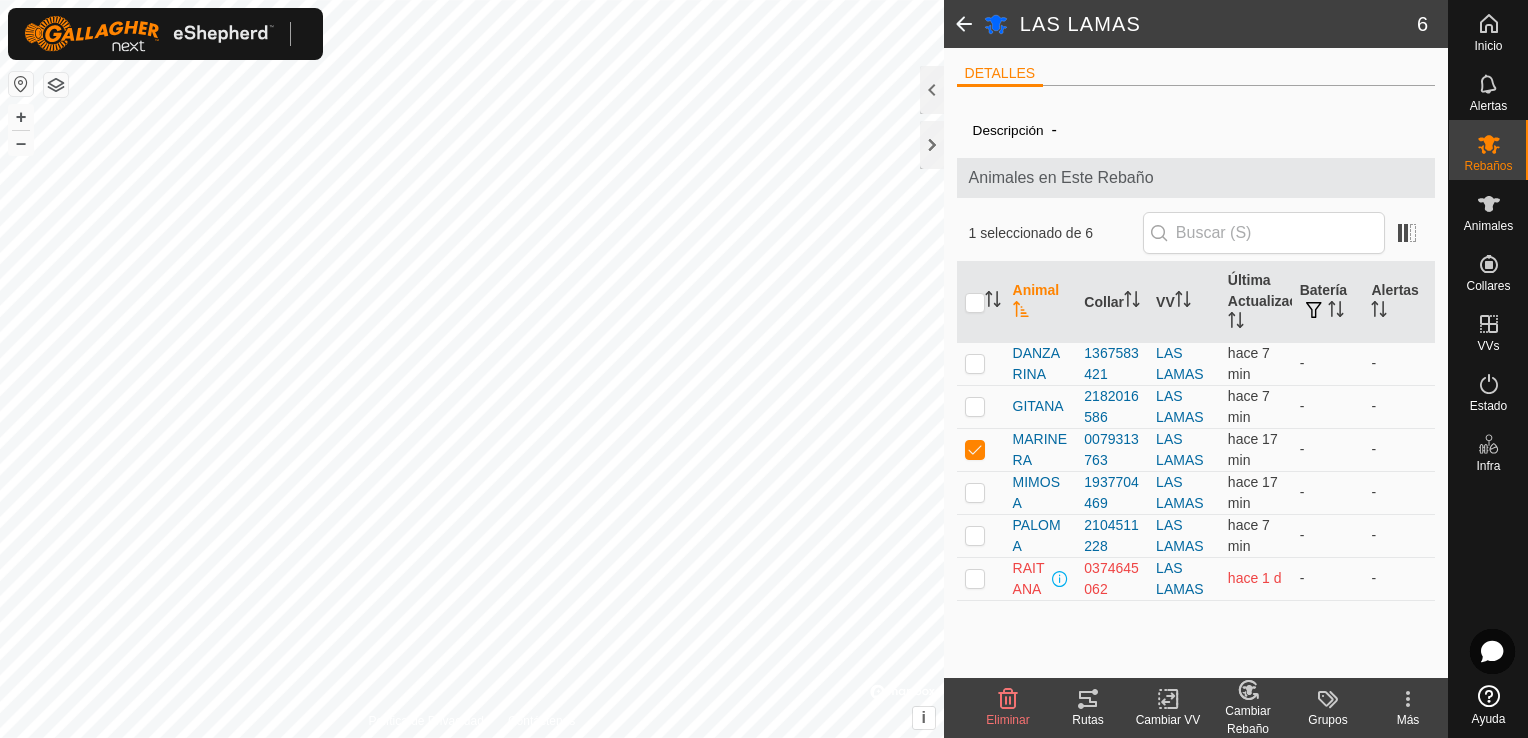 click 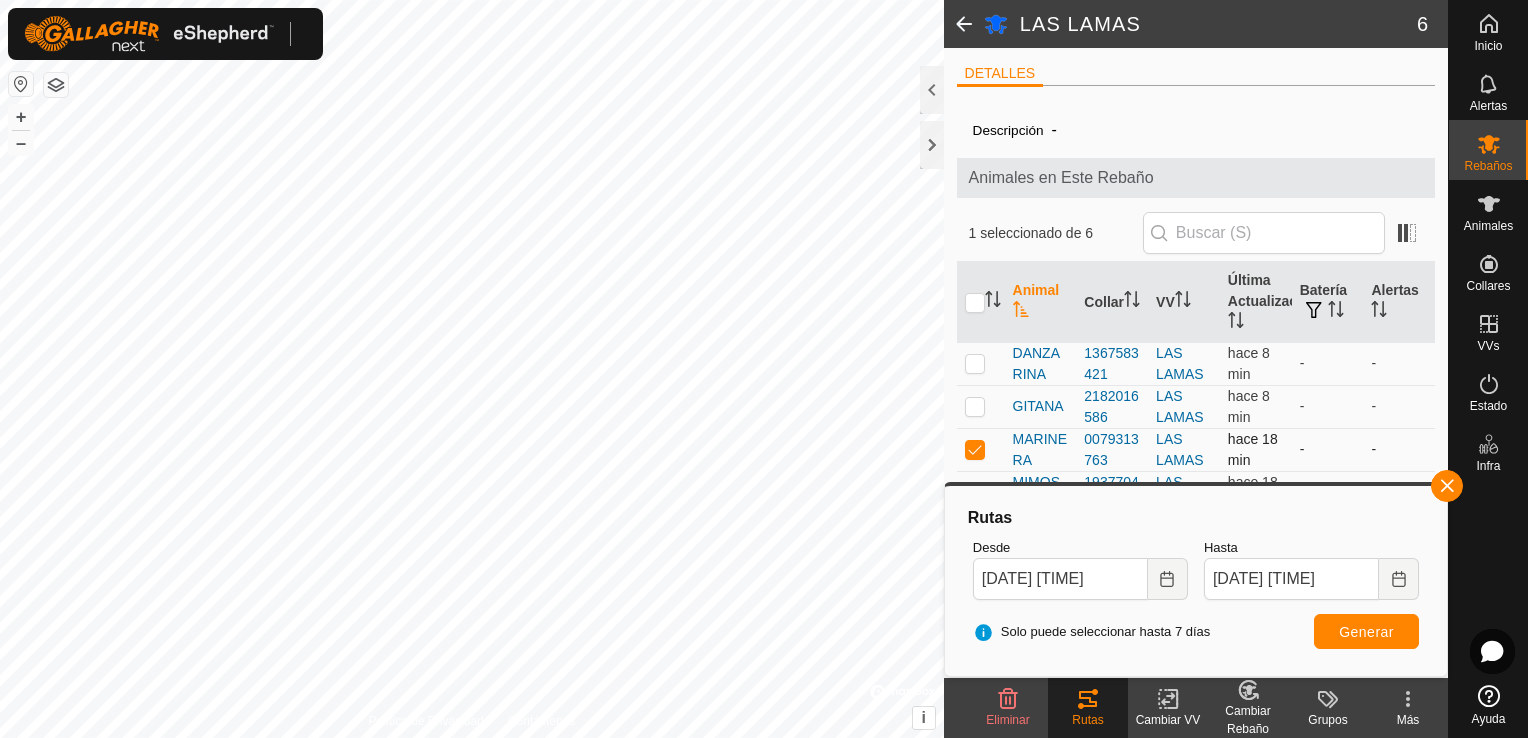 click at bounding box center [975, 449] 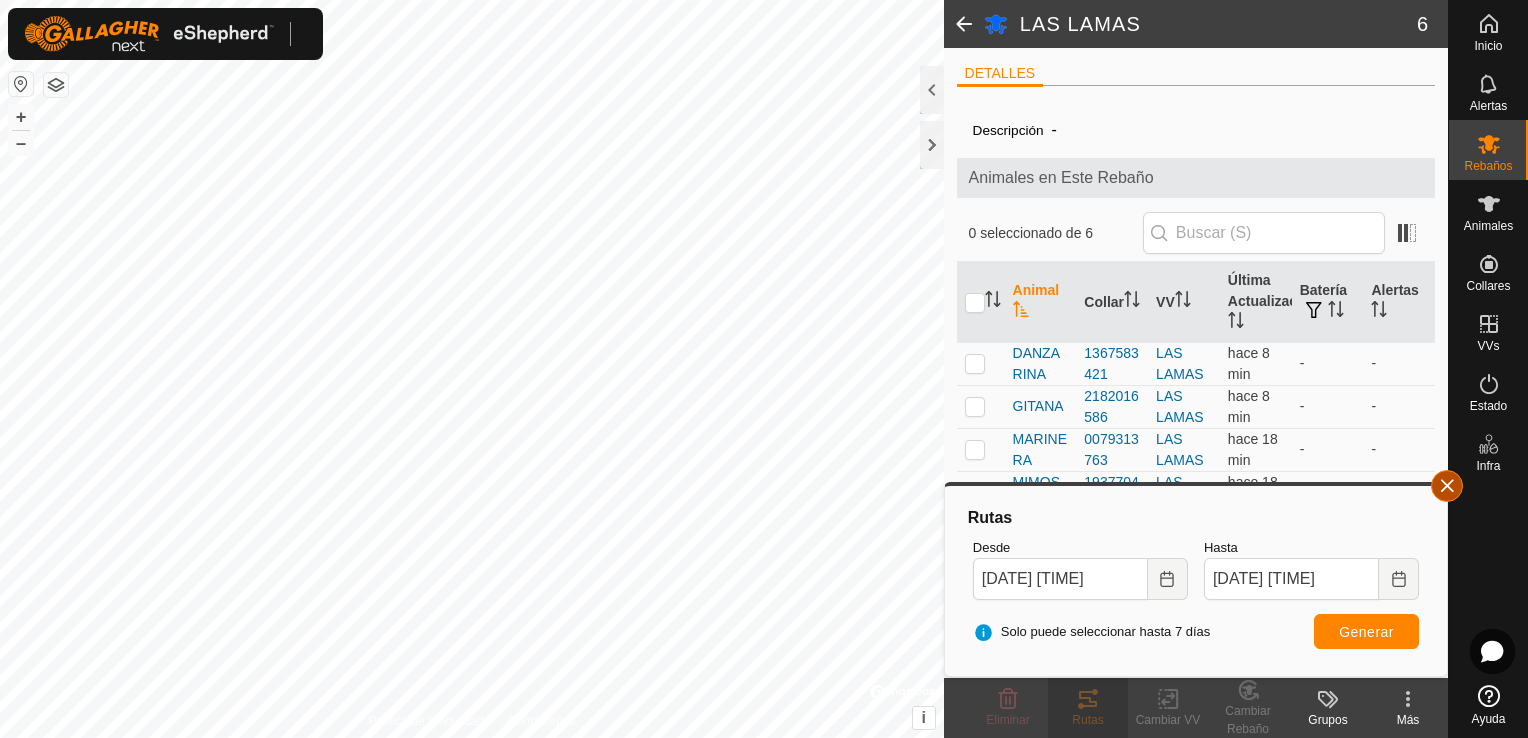 click at bounding box center [1447, 486] 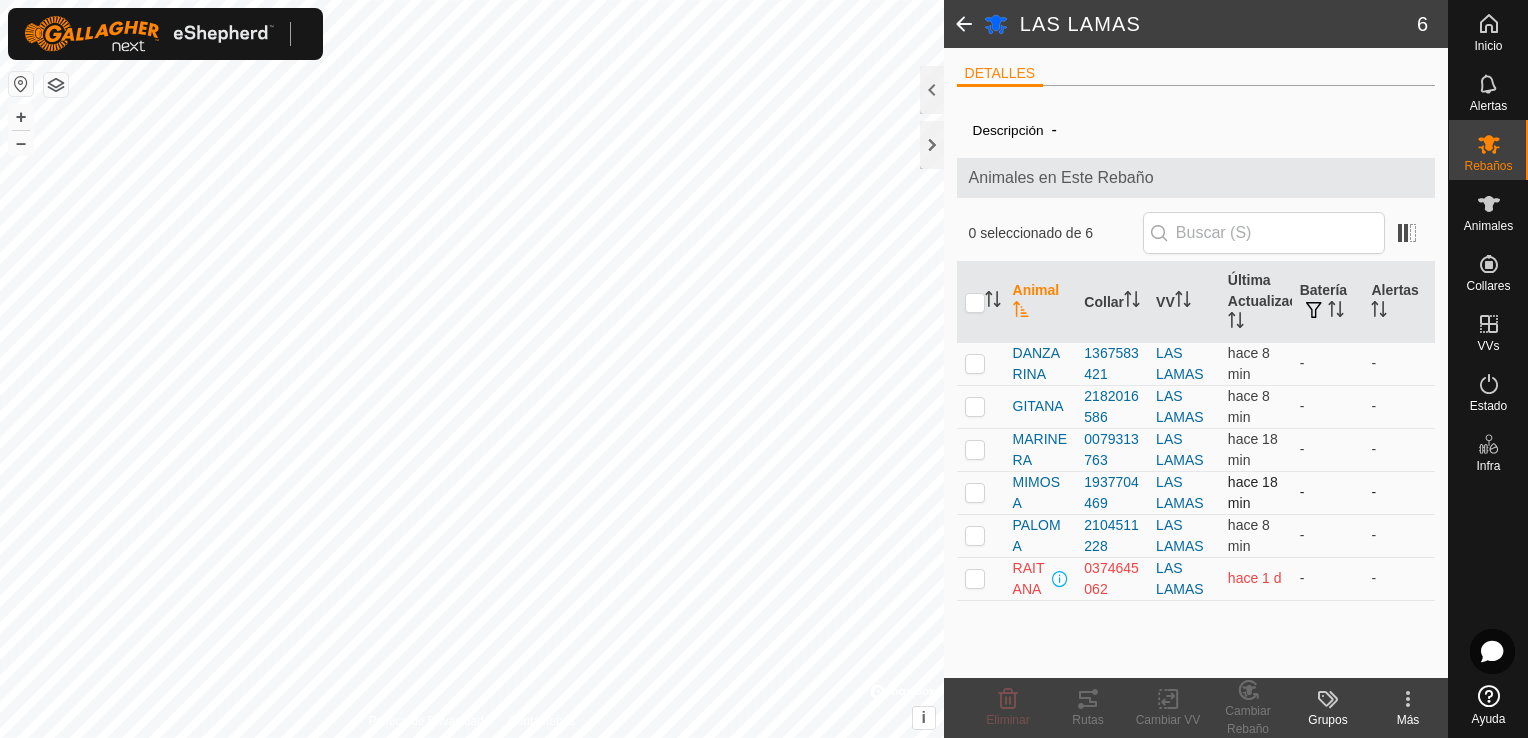 click at bounding box center (975, 492) 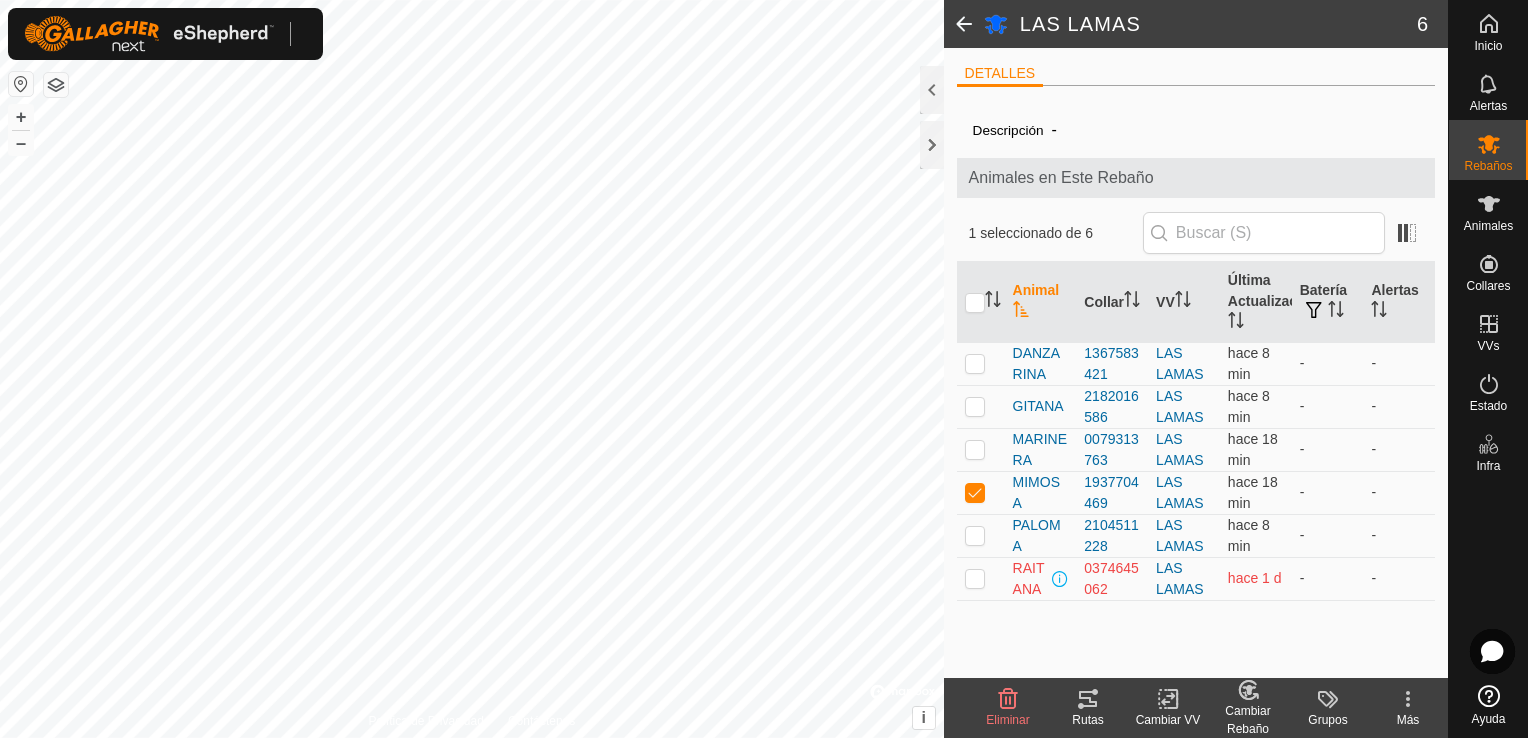 click on "Rutas" 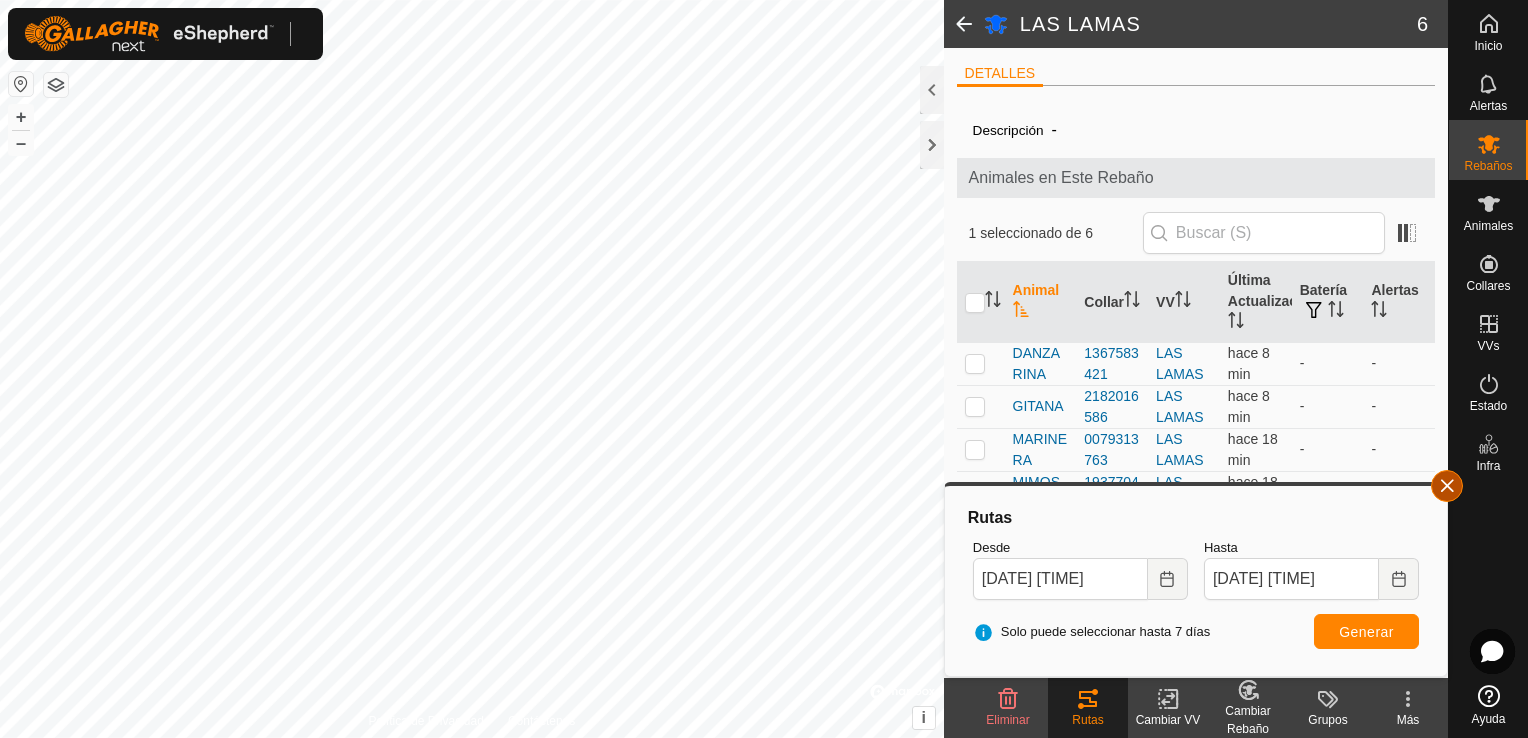 click at bounding box center [1447, 486] 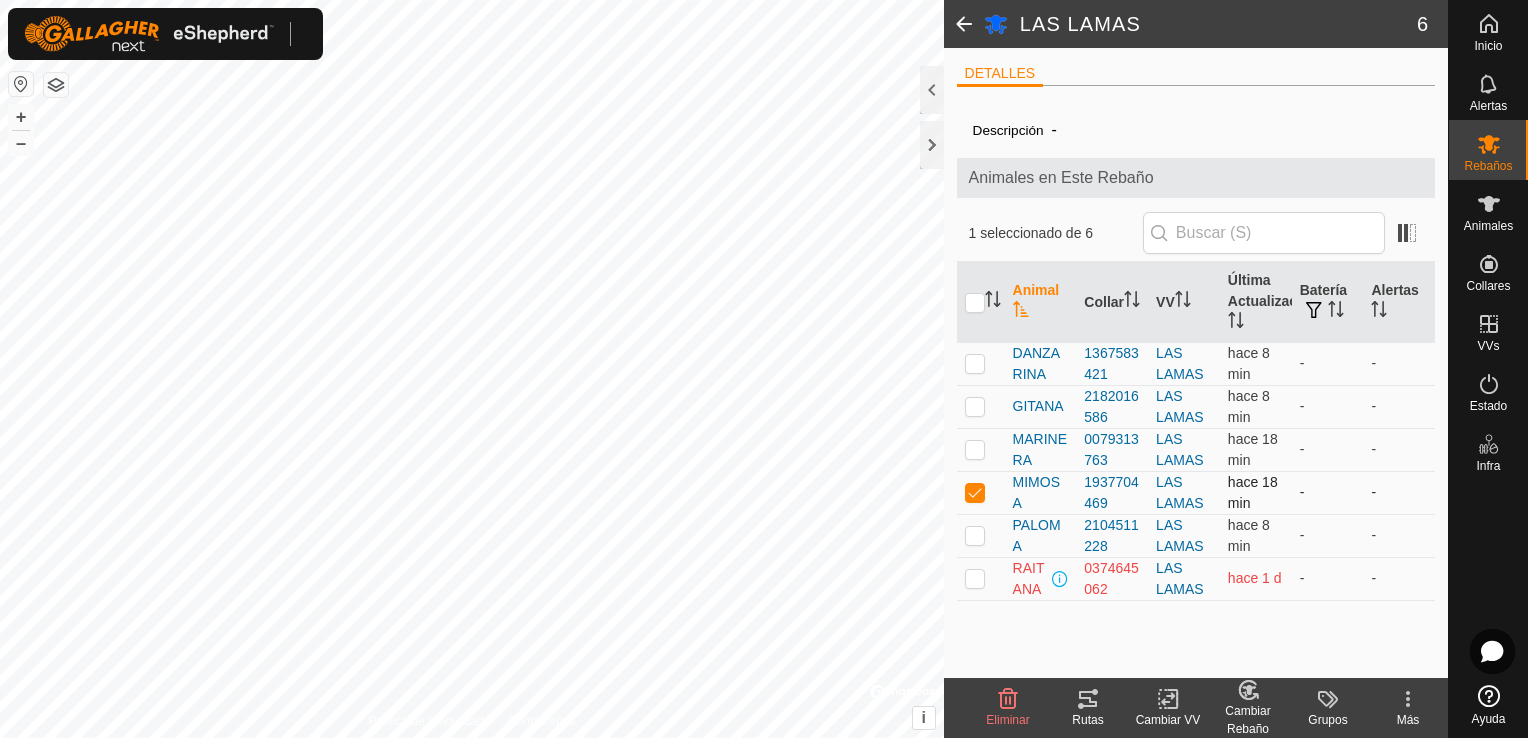 click at bounding box center (975, 492) 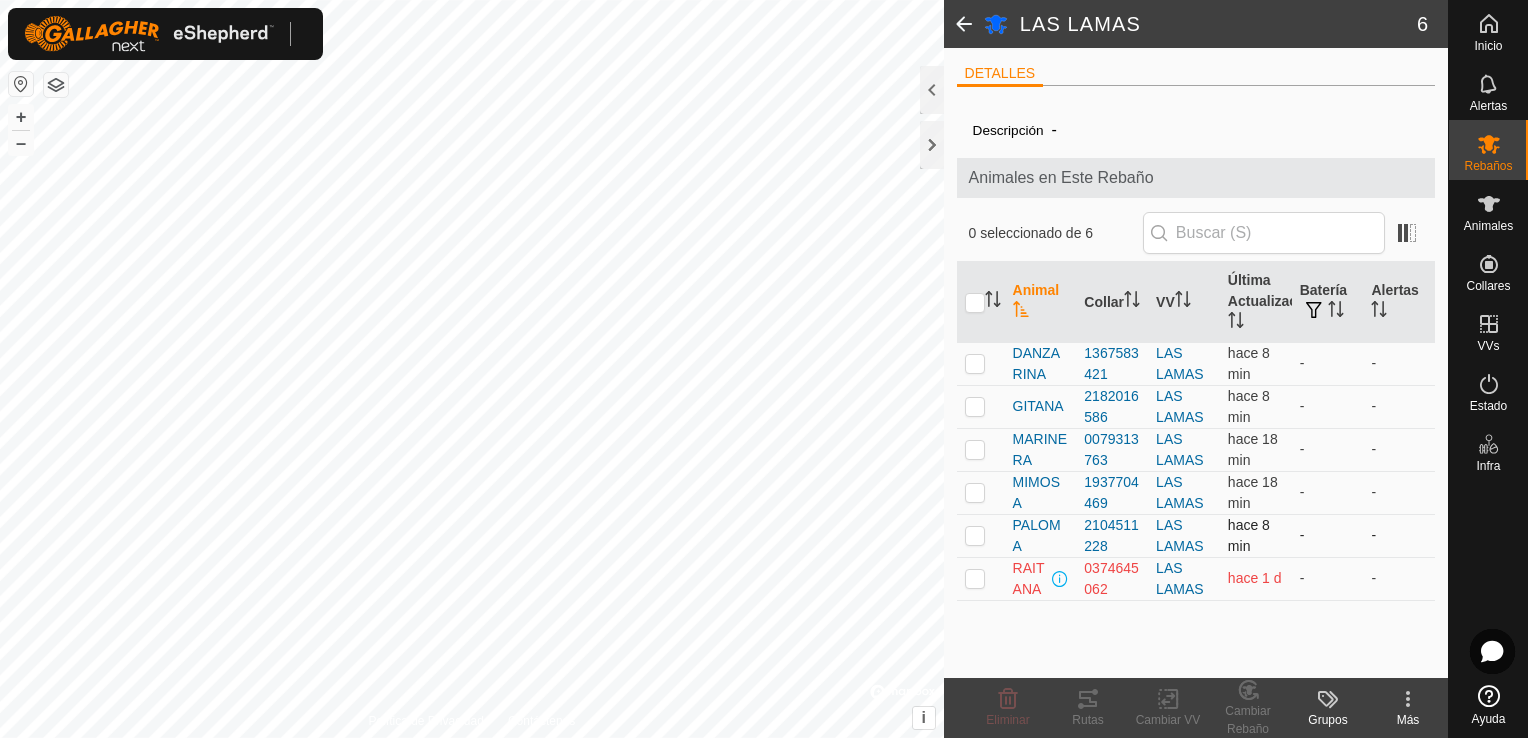 click at bounding box center (975, 535) 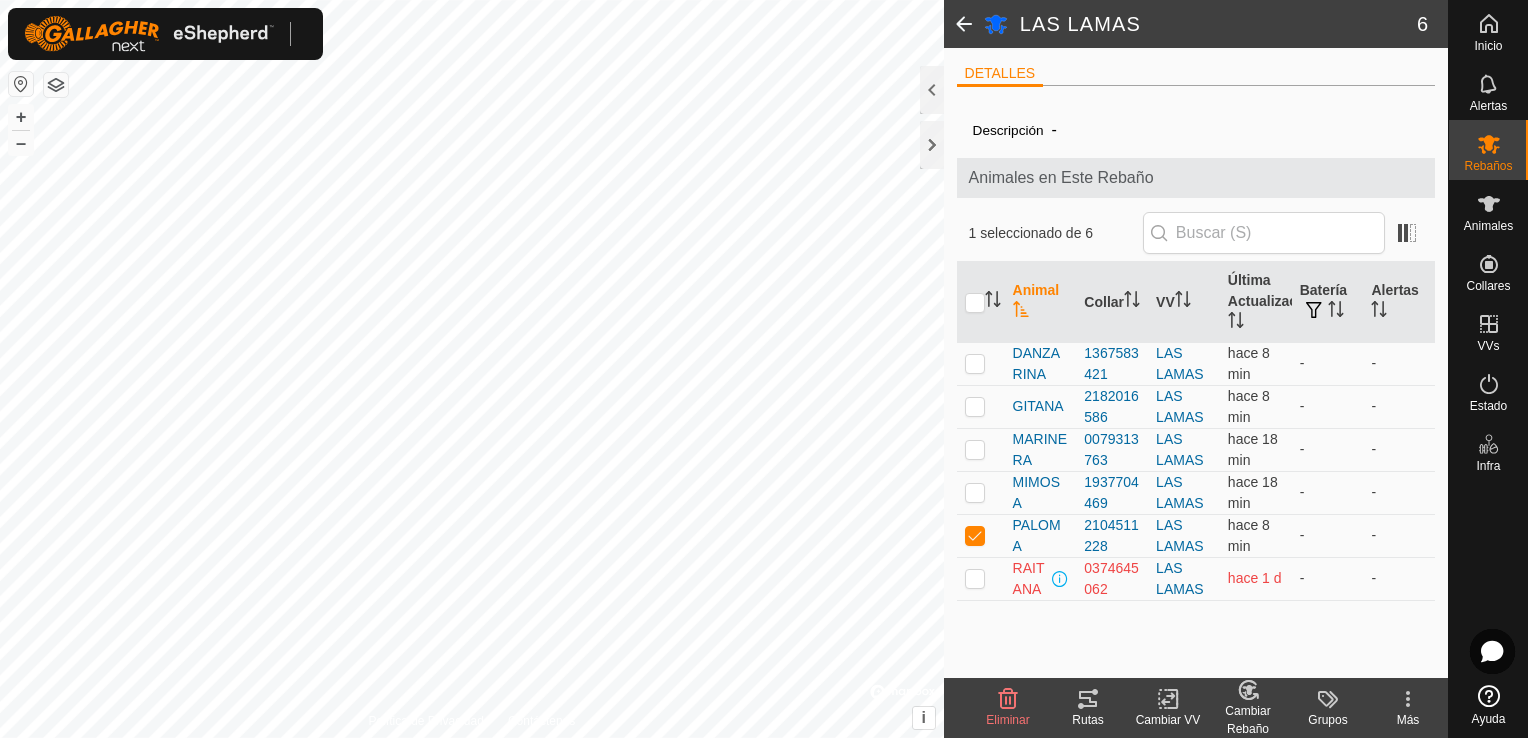 click on "Rutas" 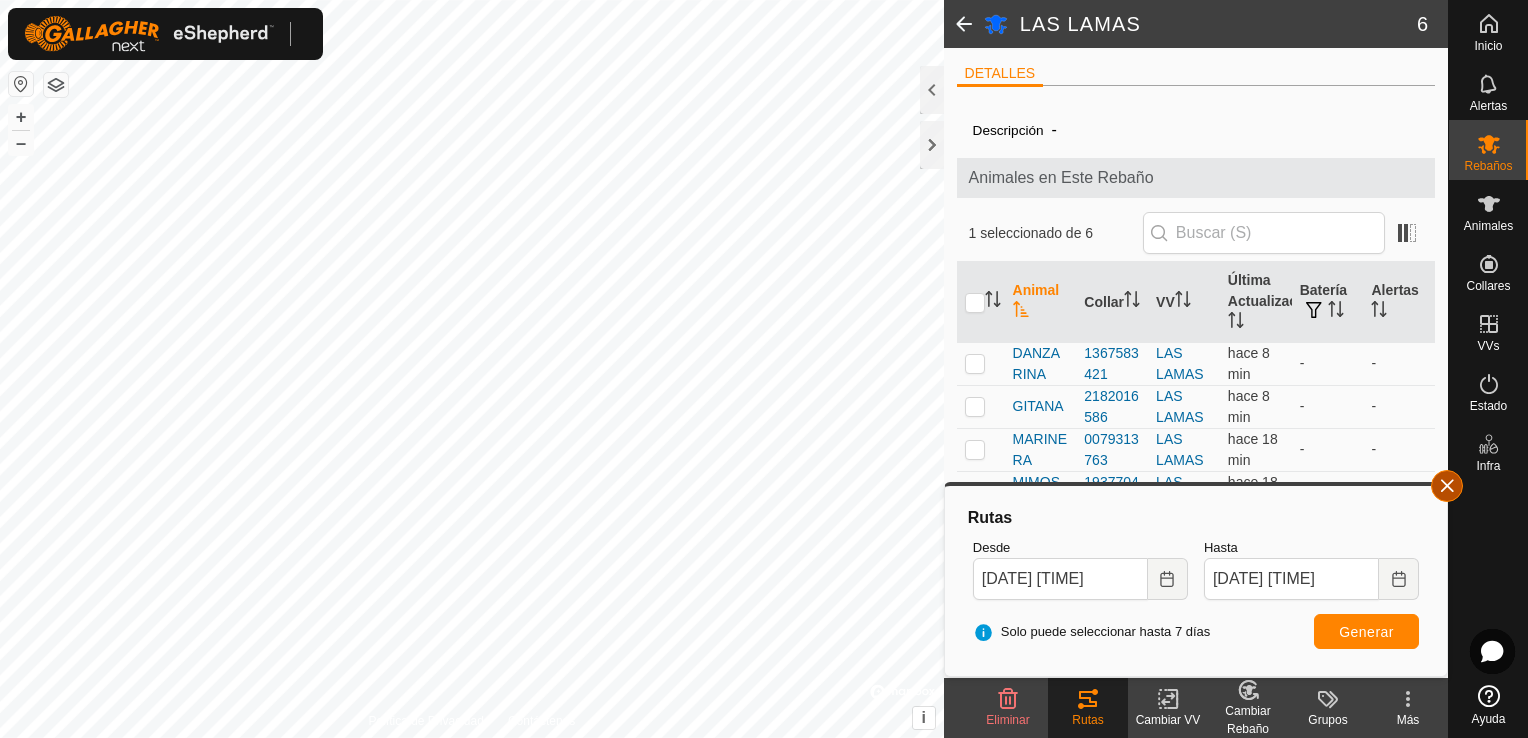 click at bounding box center (1447, 486) 